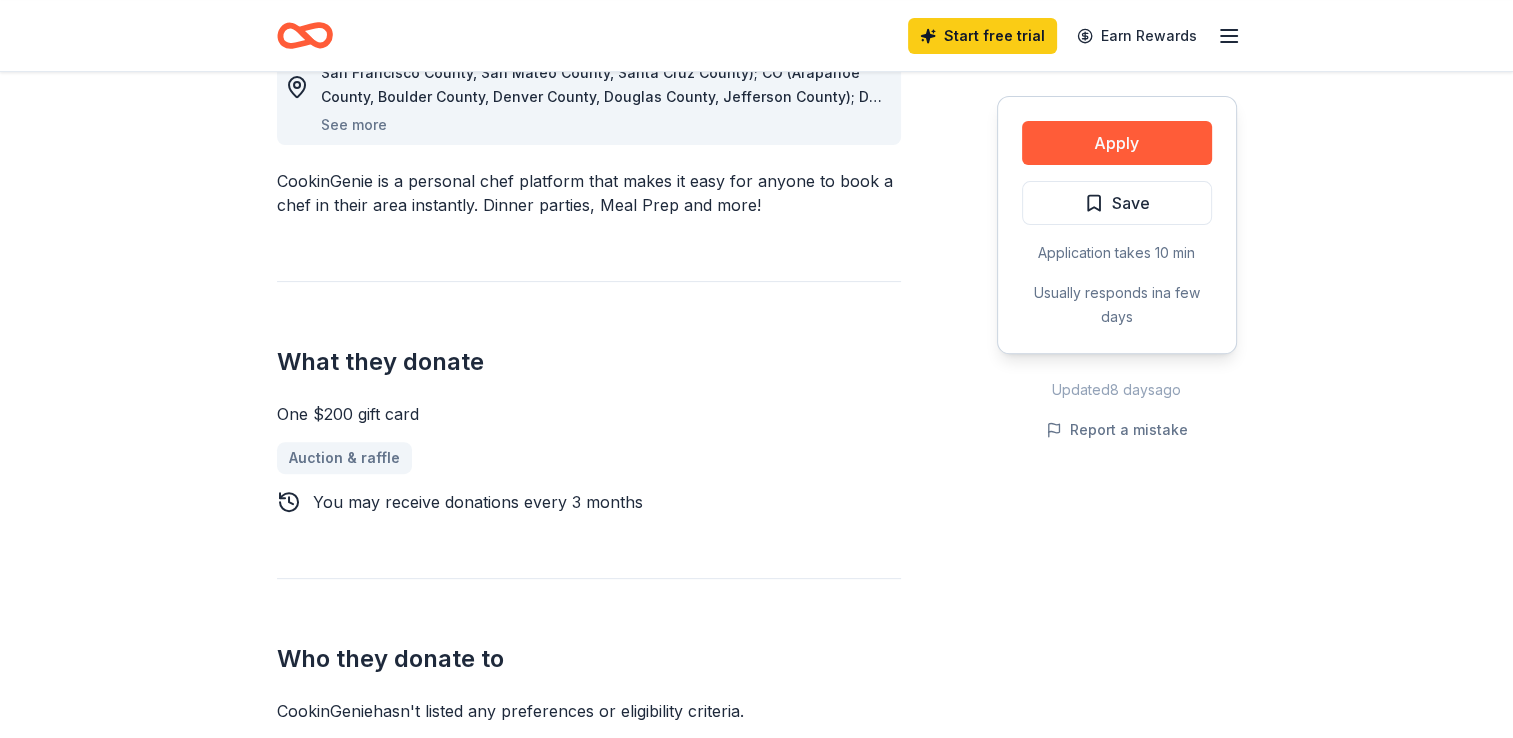 scroll, scrollTop: 600, scrollLeft: 0, axis: vertical 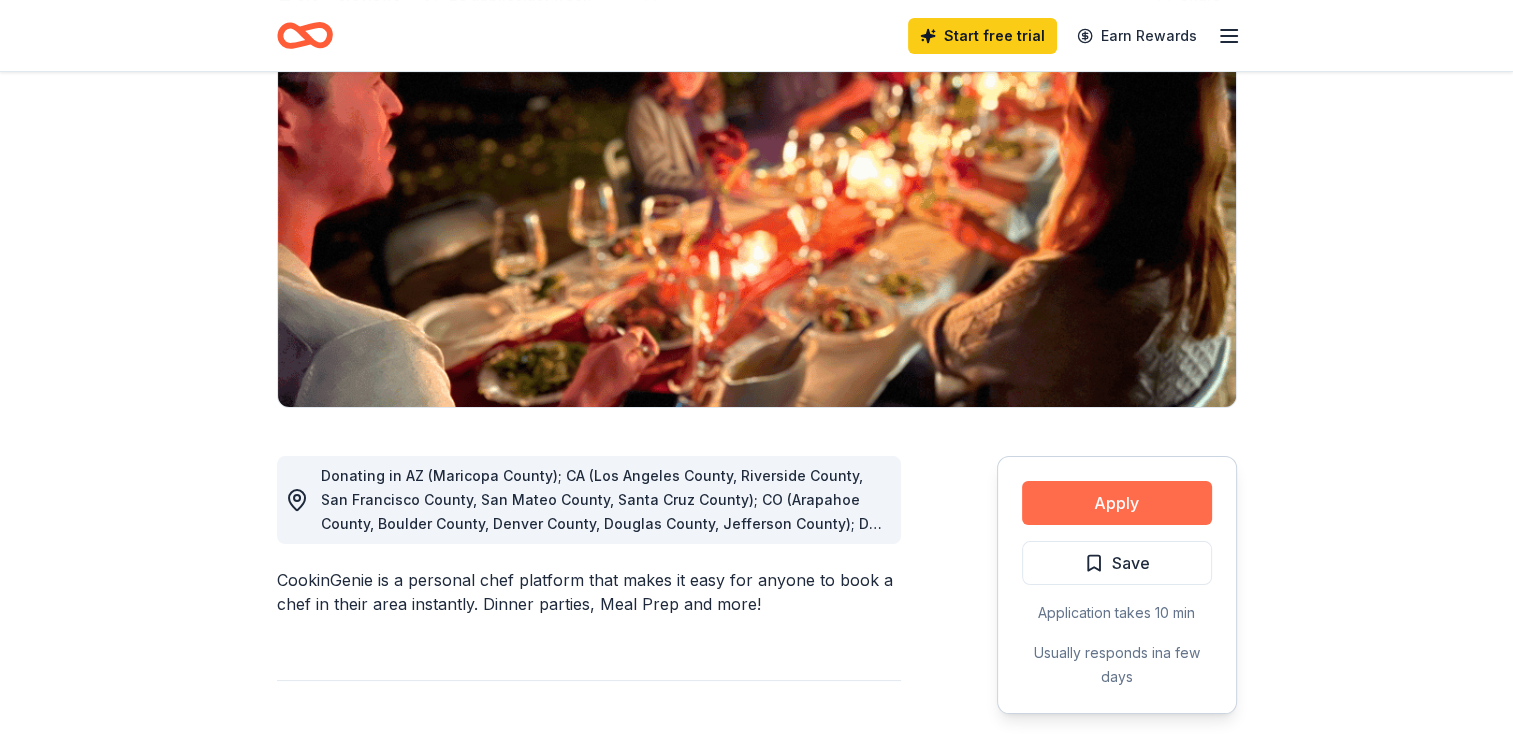 click on "Apply" at bounding box center [1117, 503] 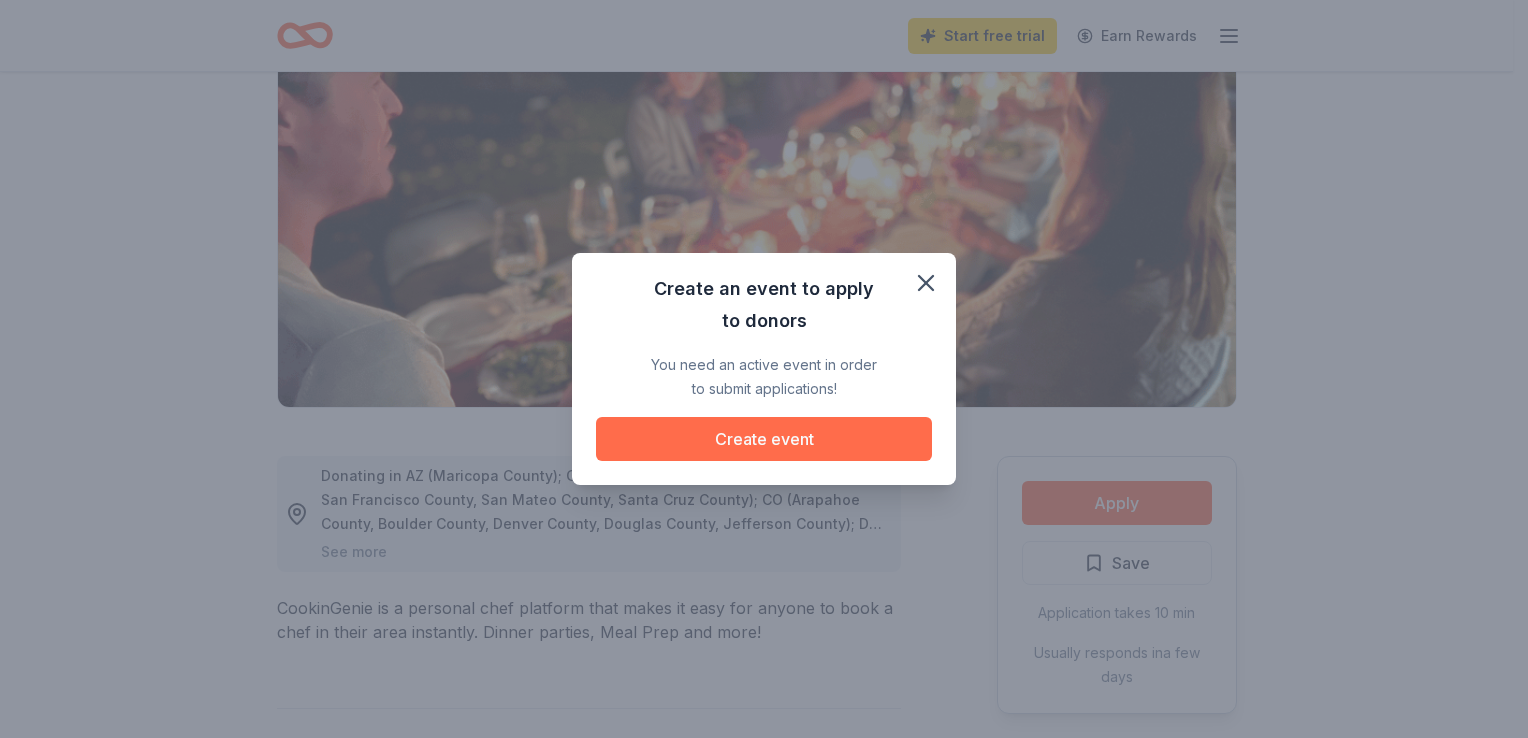 click on "Create event" at bounding box center [764, 439] 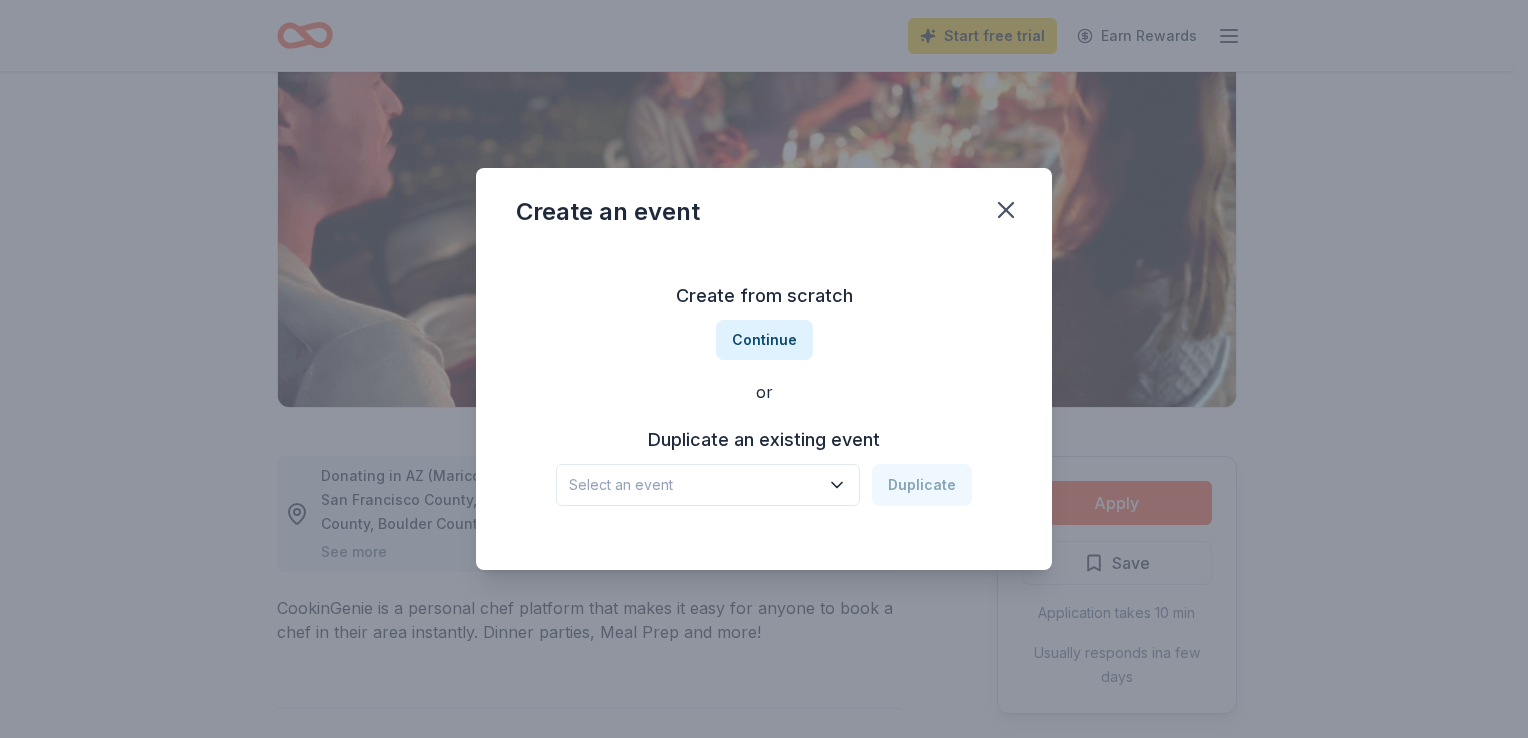 click 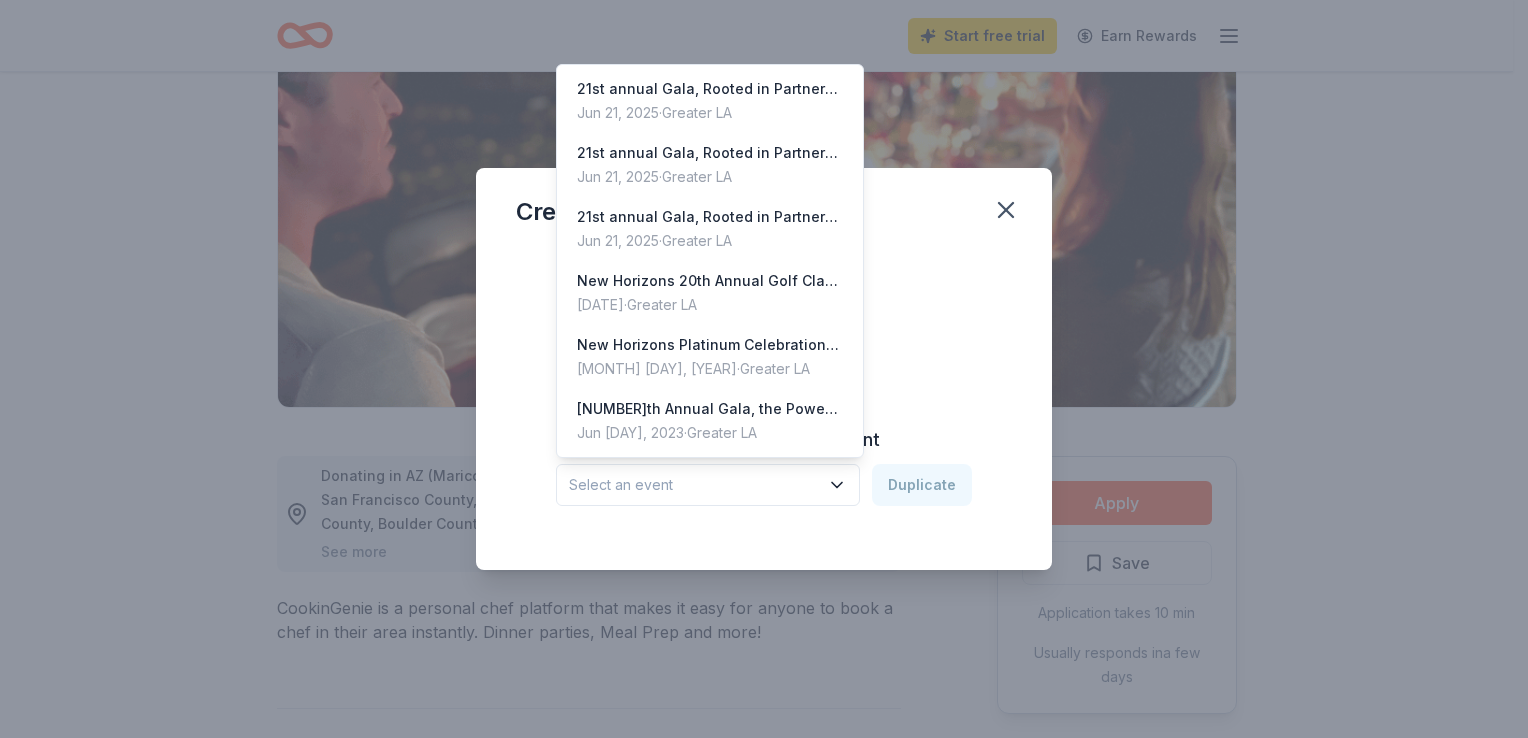 click 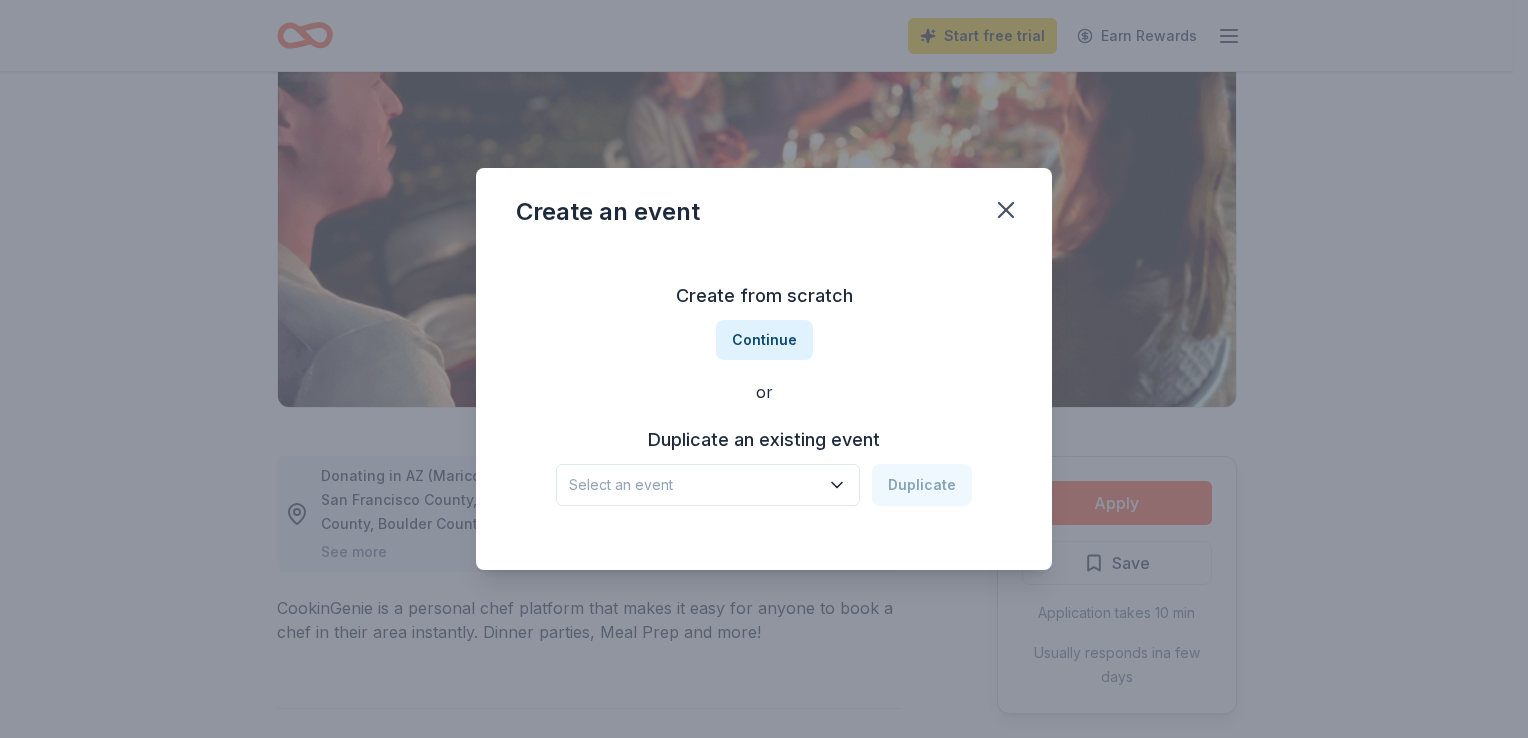 click on "Select an event" at bounding box center (694, 485) 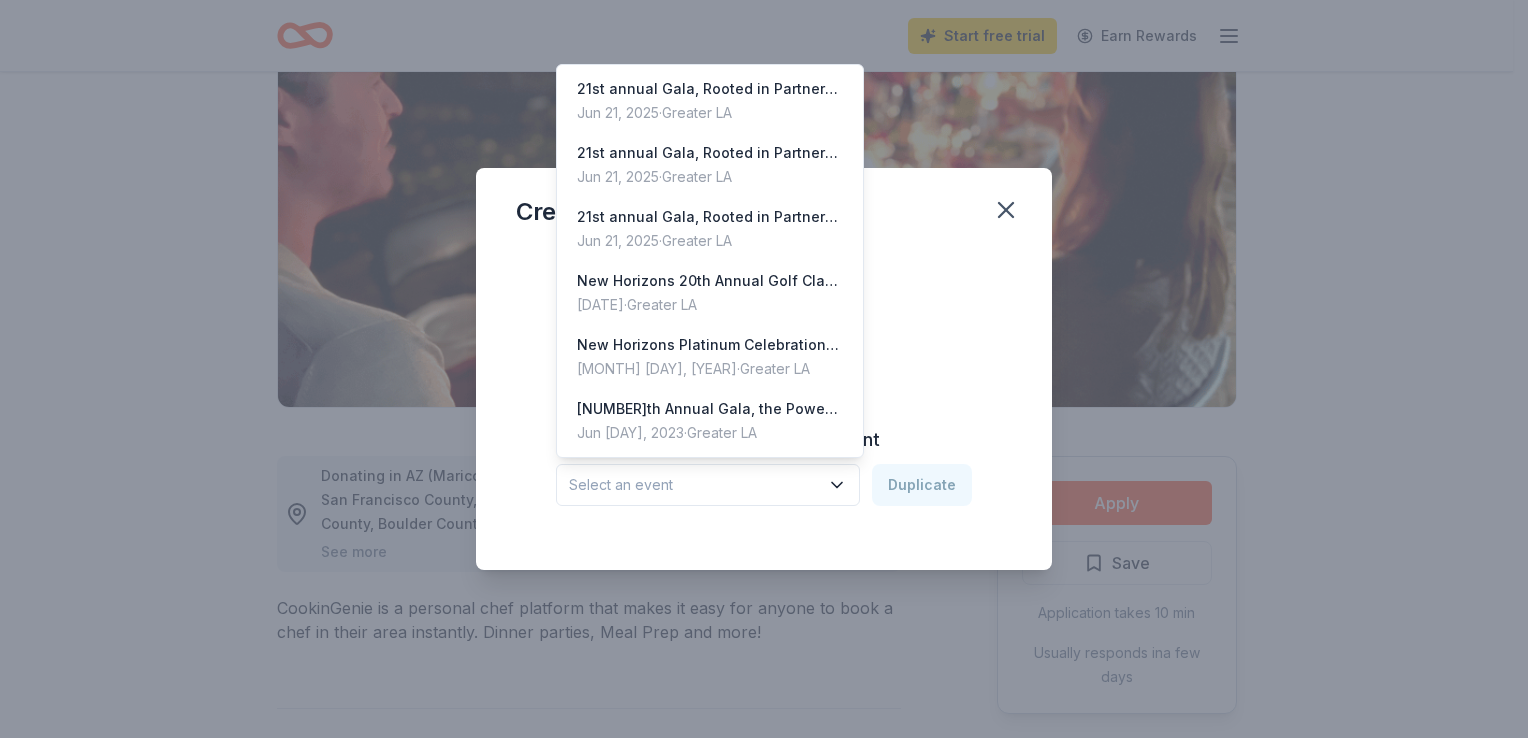 click on "Create an event Create from scratch Continue or Duplicate an existing event Select an event Duplicate" at bounding box center (764, 369) 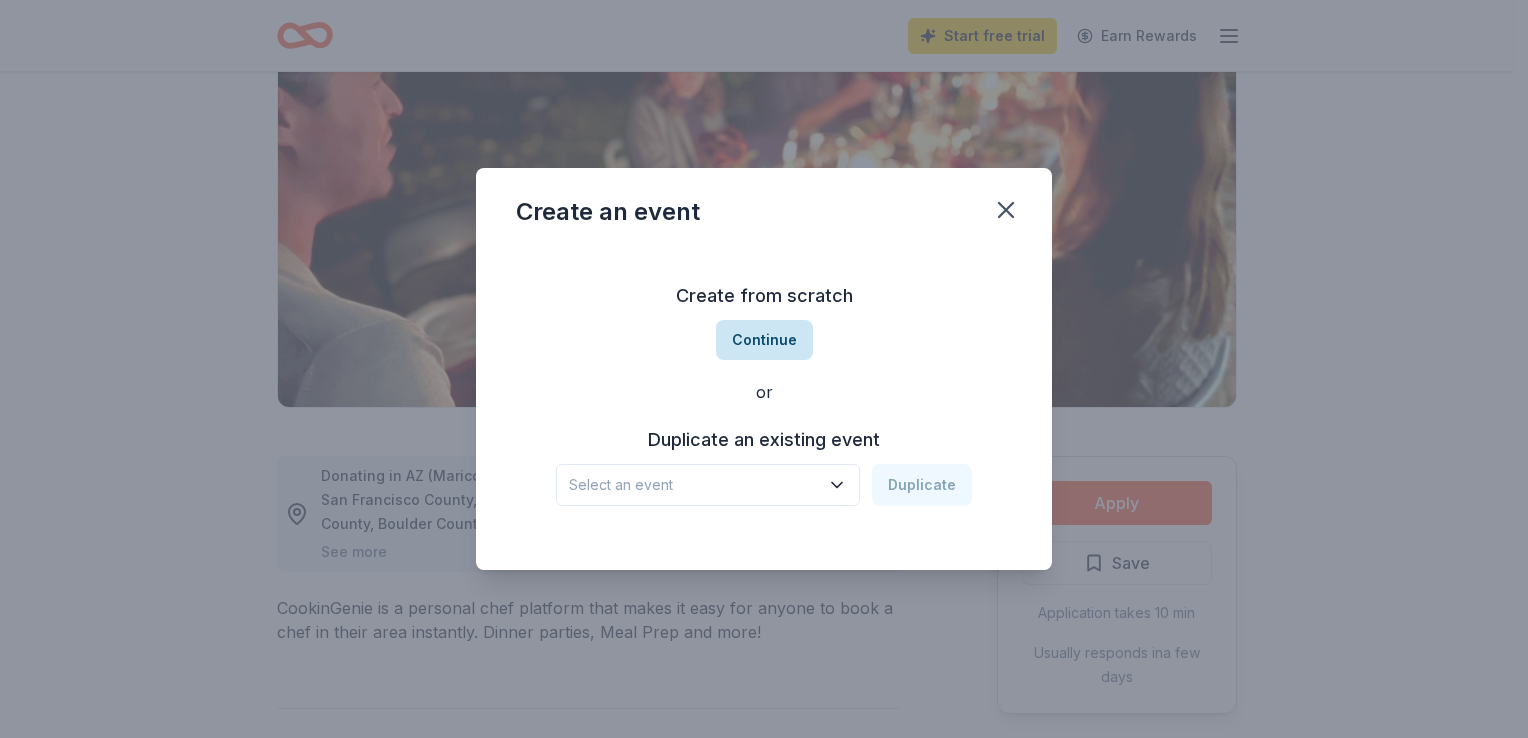 click on "Continue" at bounding box center (764, 340) 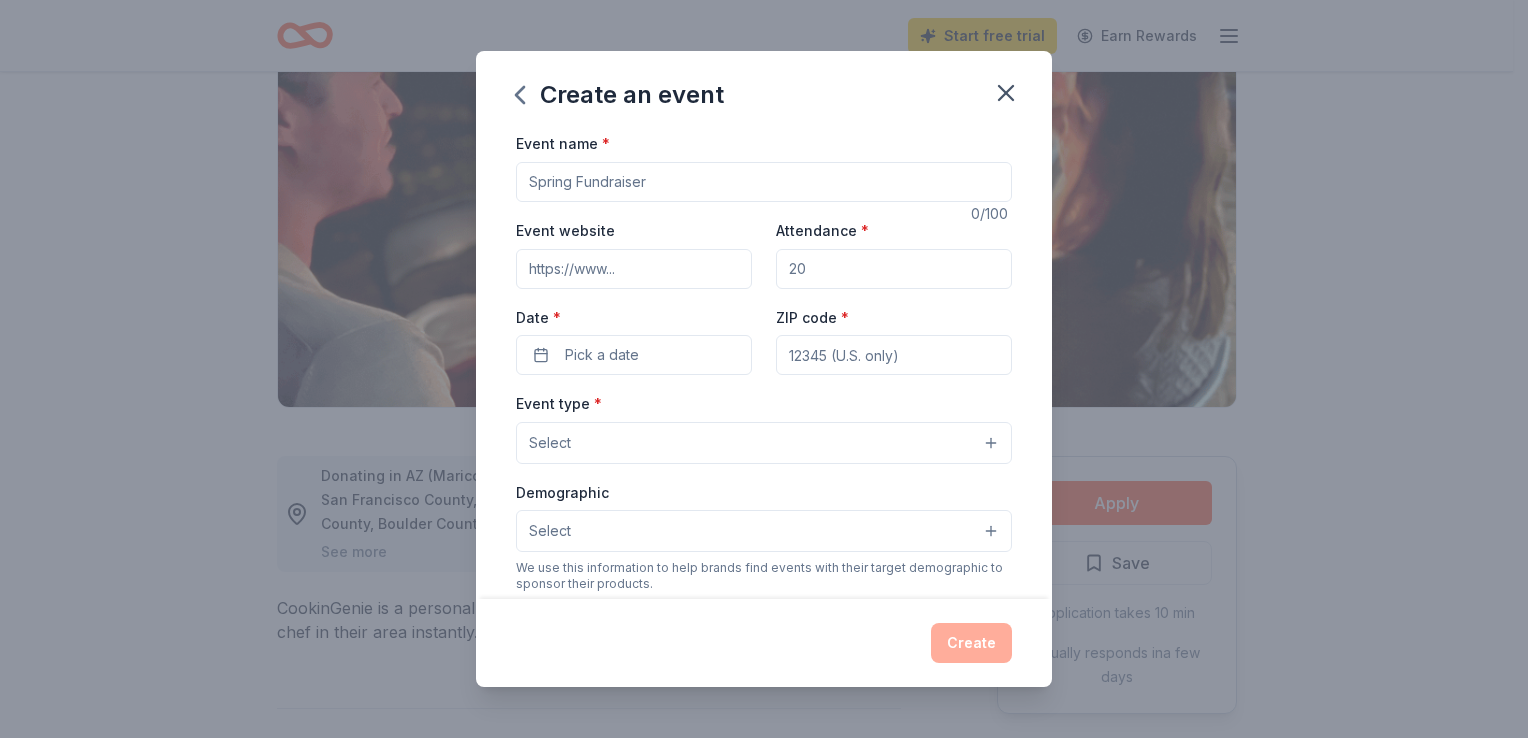 click on "Event name *" at bounding box center (764, 182) 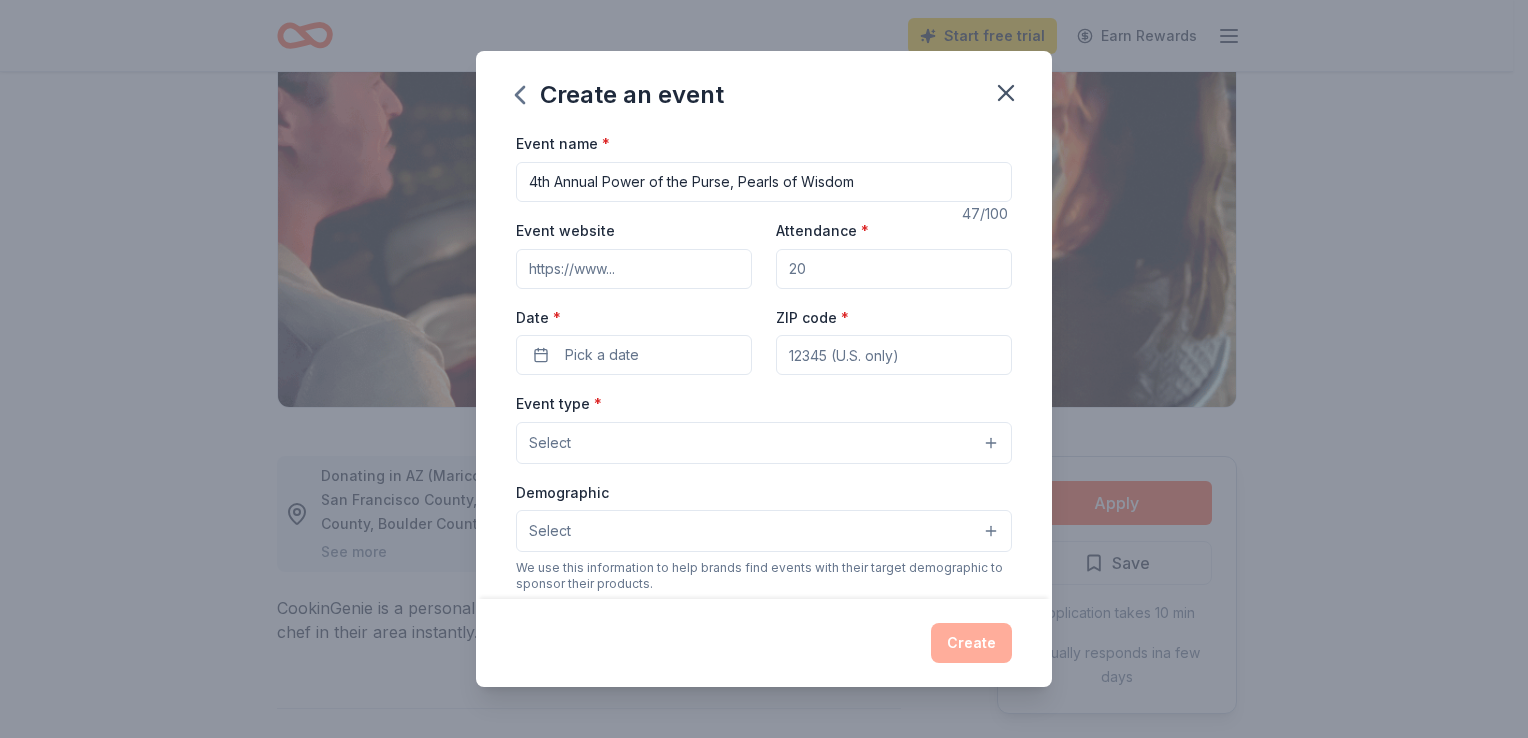 type on "4th Annual Power of the Purse, Pearls of Wisdom" 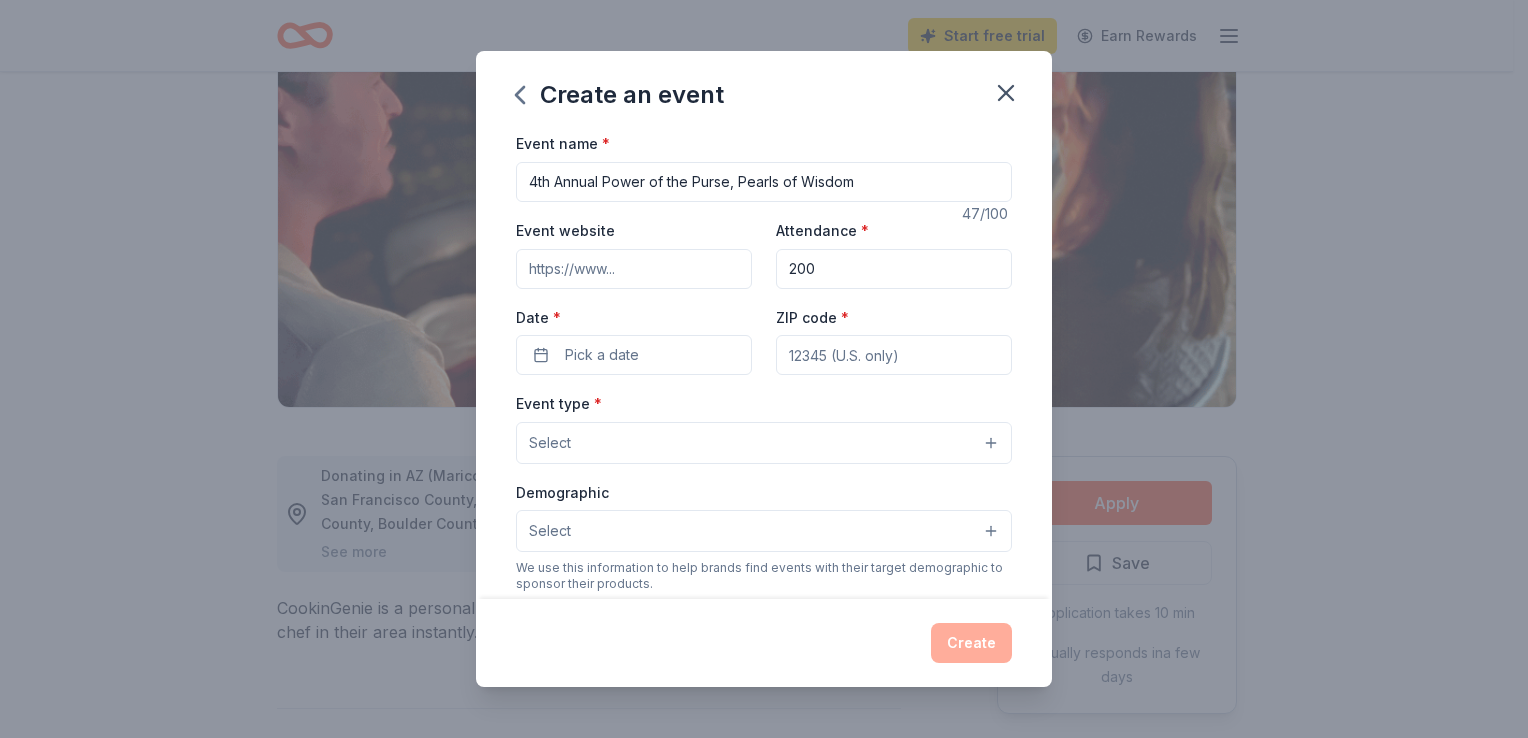 type on "200" 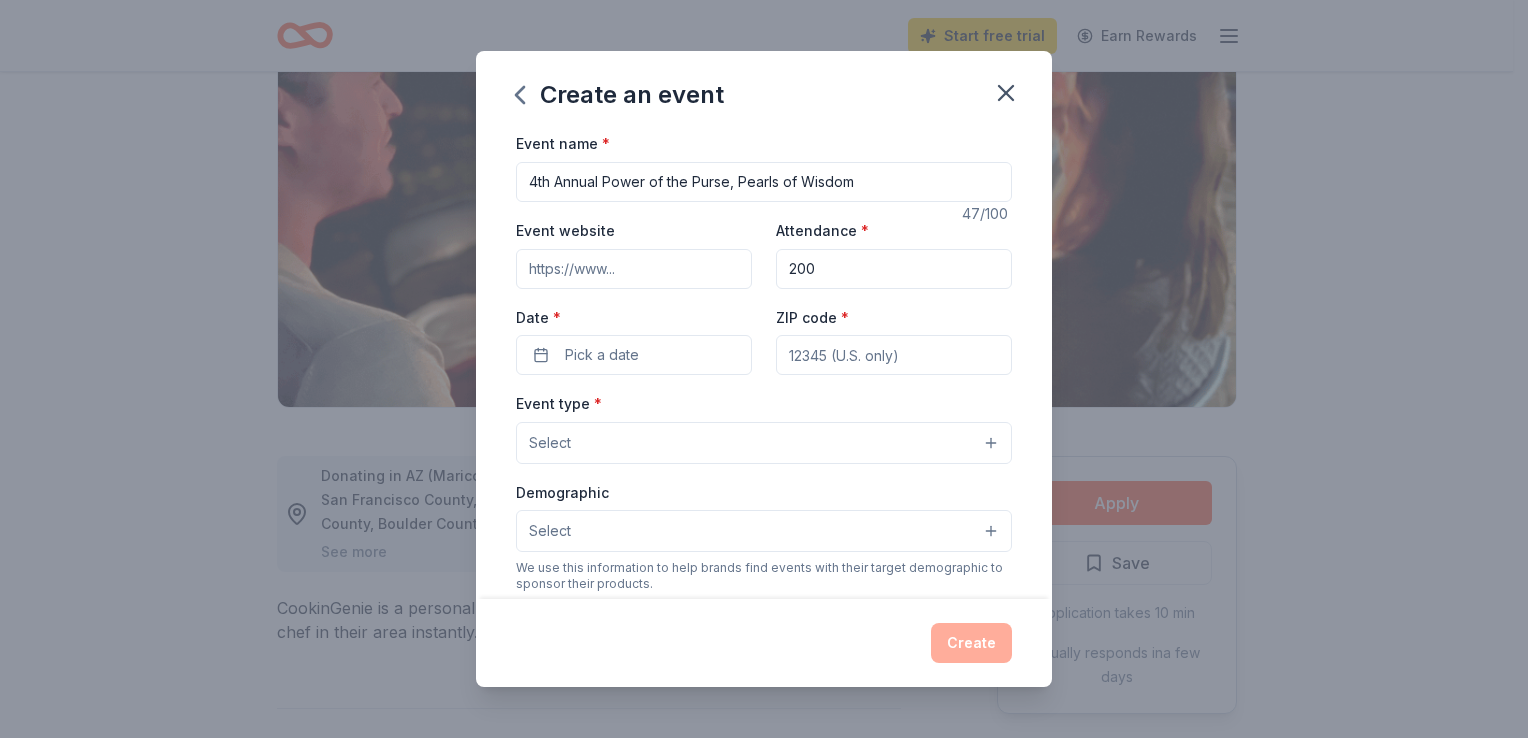 click on "Select" at bounding box center (764, 443) 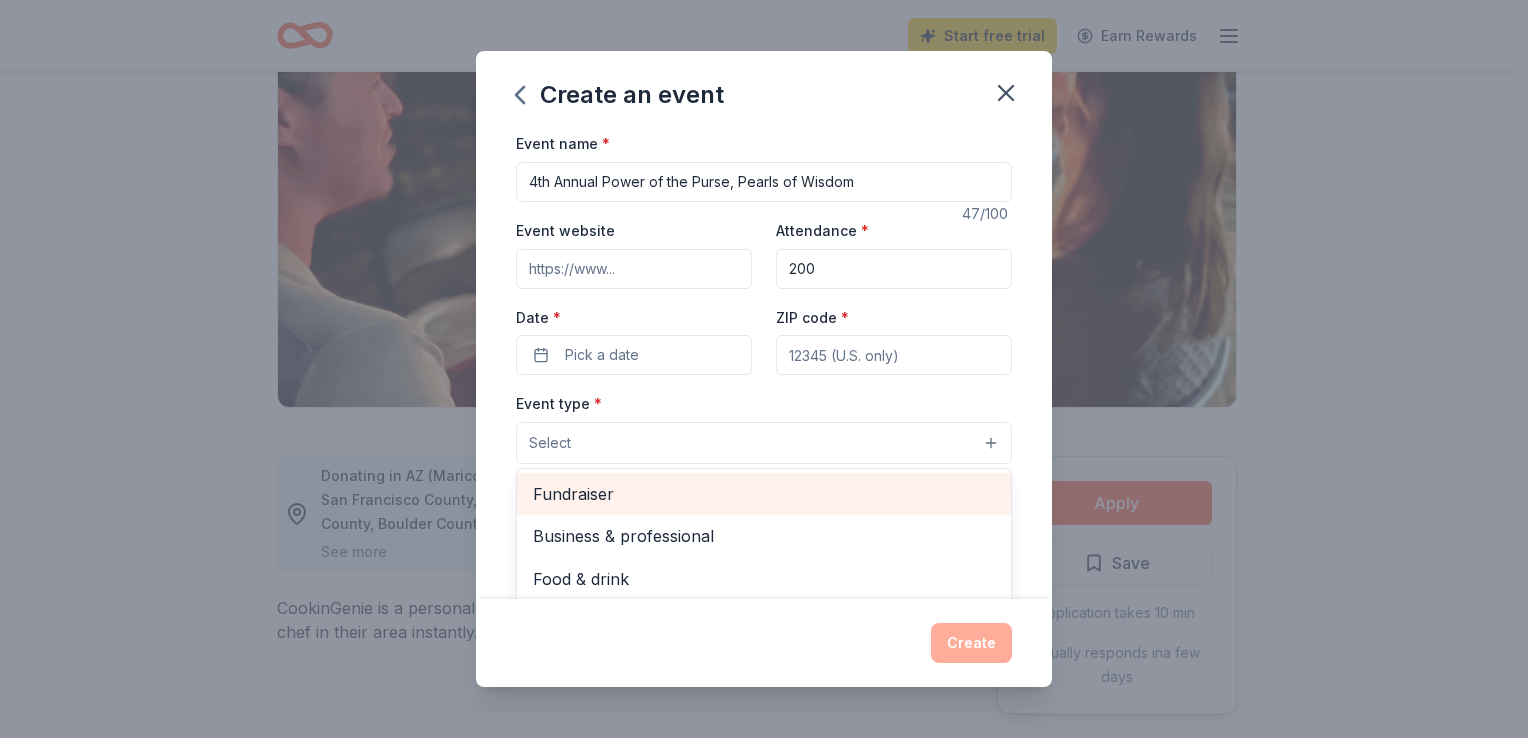 click on "Fundraiser" at bounding box center (764, 494) 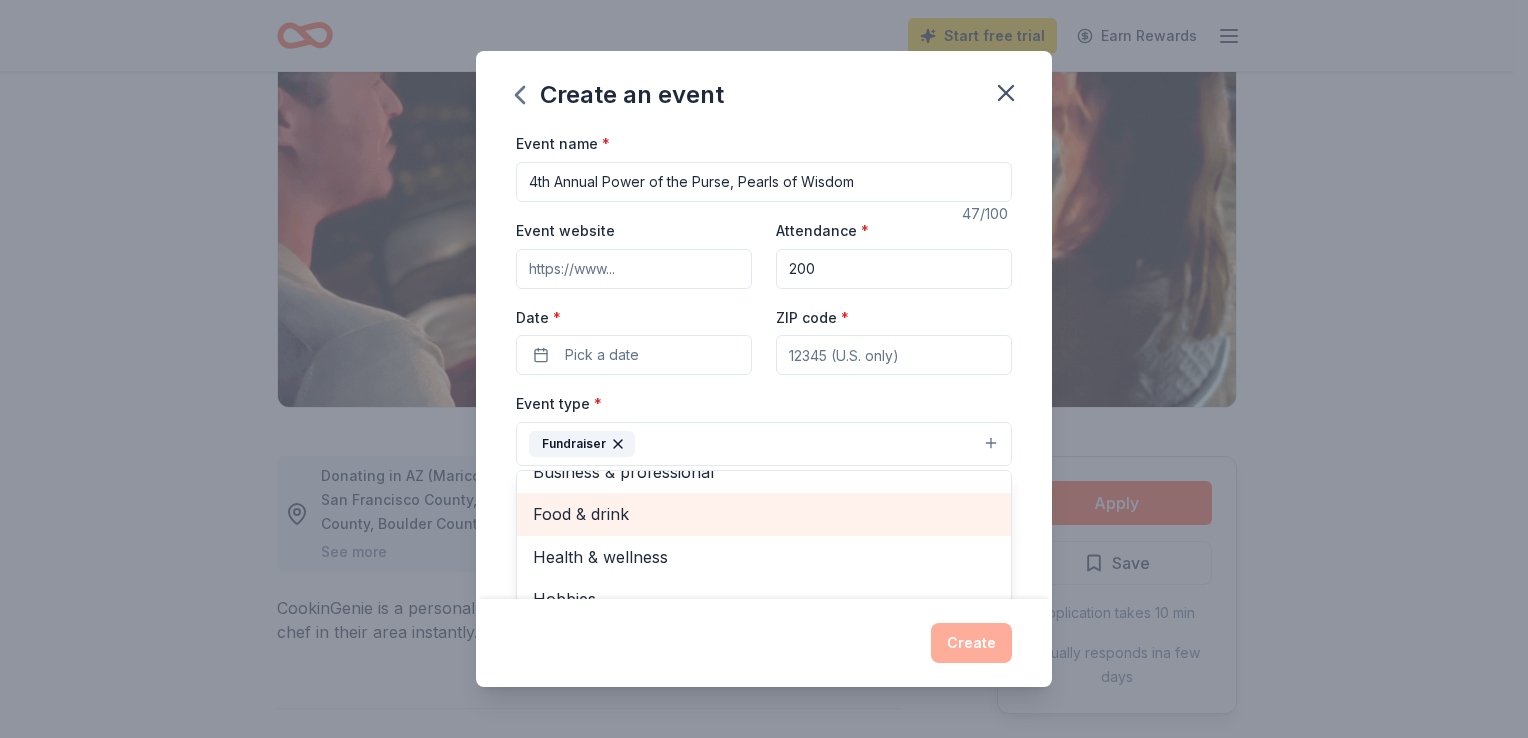 scroll, scrollTop: 0, scrollLeft: 0, axis: both 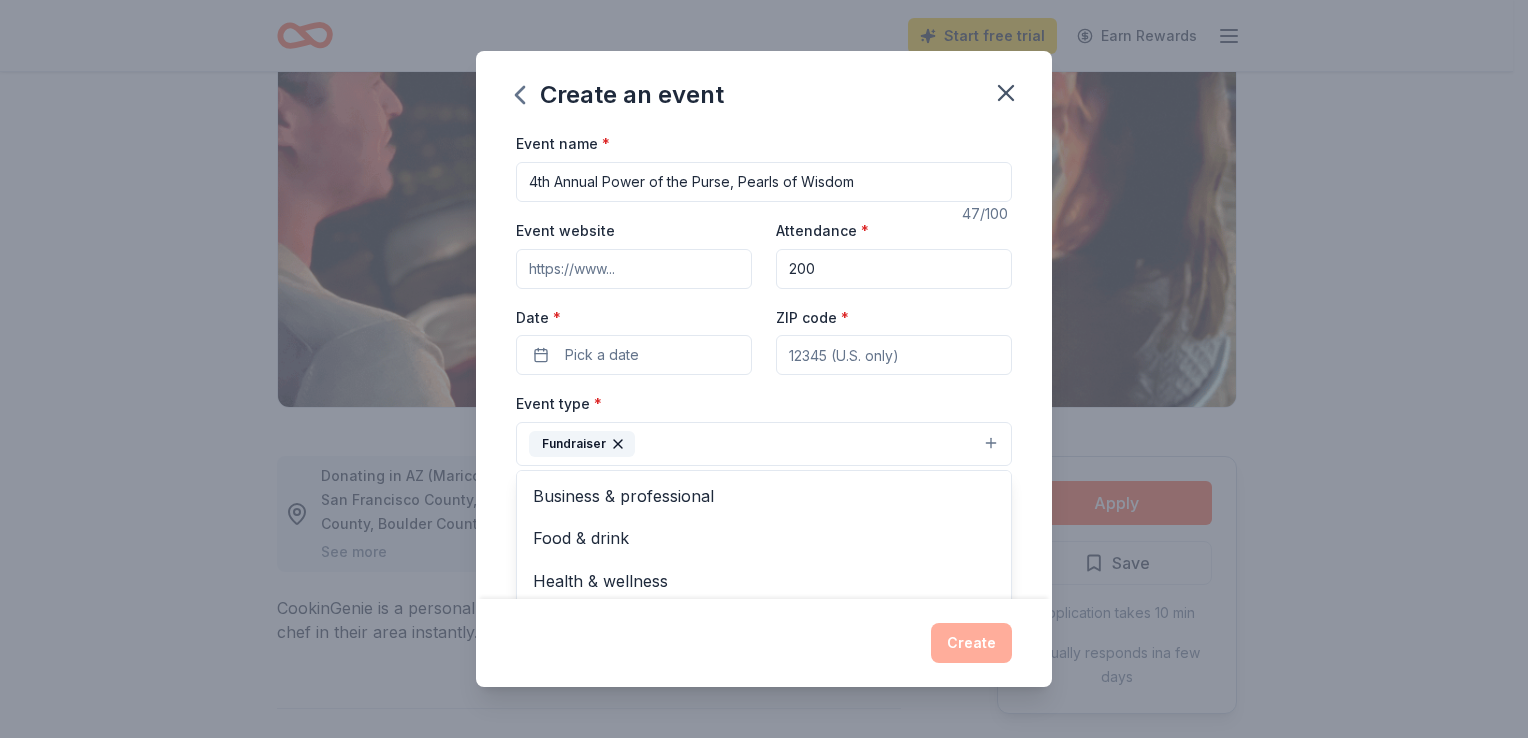 click on "Event name * 4th Annual Power of the Purse, Pearls of Wisdom 47 /100 Event website Attendance * 200 Date * Pick a date [ZIP code] * Event type * Fundraiser Business & professional Food & drink Health & wellness Hobbies Music Performing & visual arts Demographic Select We use this information to help brands find events with their target demographic to sponsor their products. Mailing address Apt/unit Description What are you looking for? * Auction & raffle Meals Snacks Desserts Alcohol Beverages Send me reminders Email me reminders of donor application deadlines Recurring event" at bounding box center [764, 594] 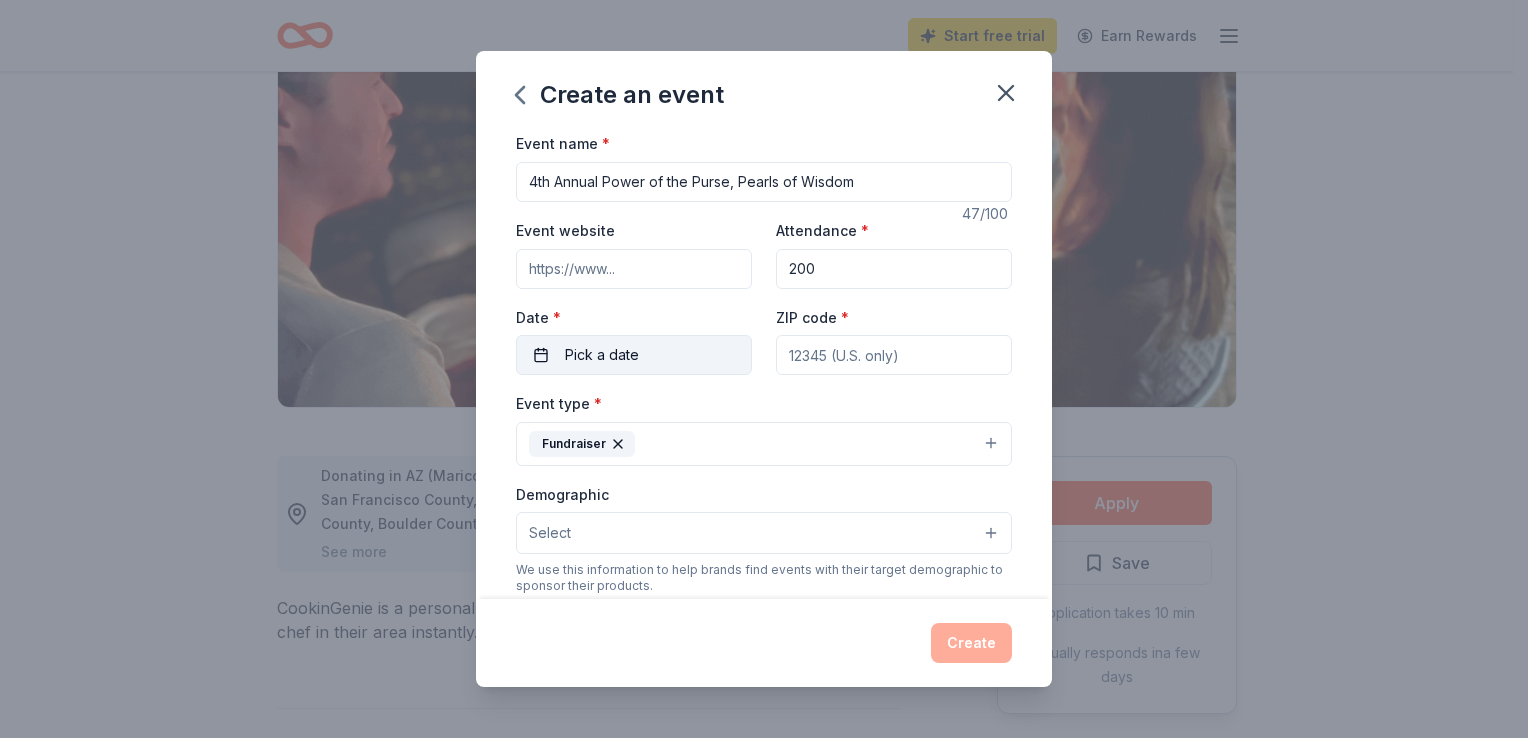 click on "Pick a date" at bounding box center (602, 355) 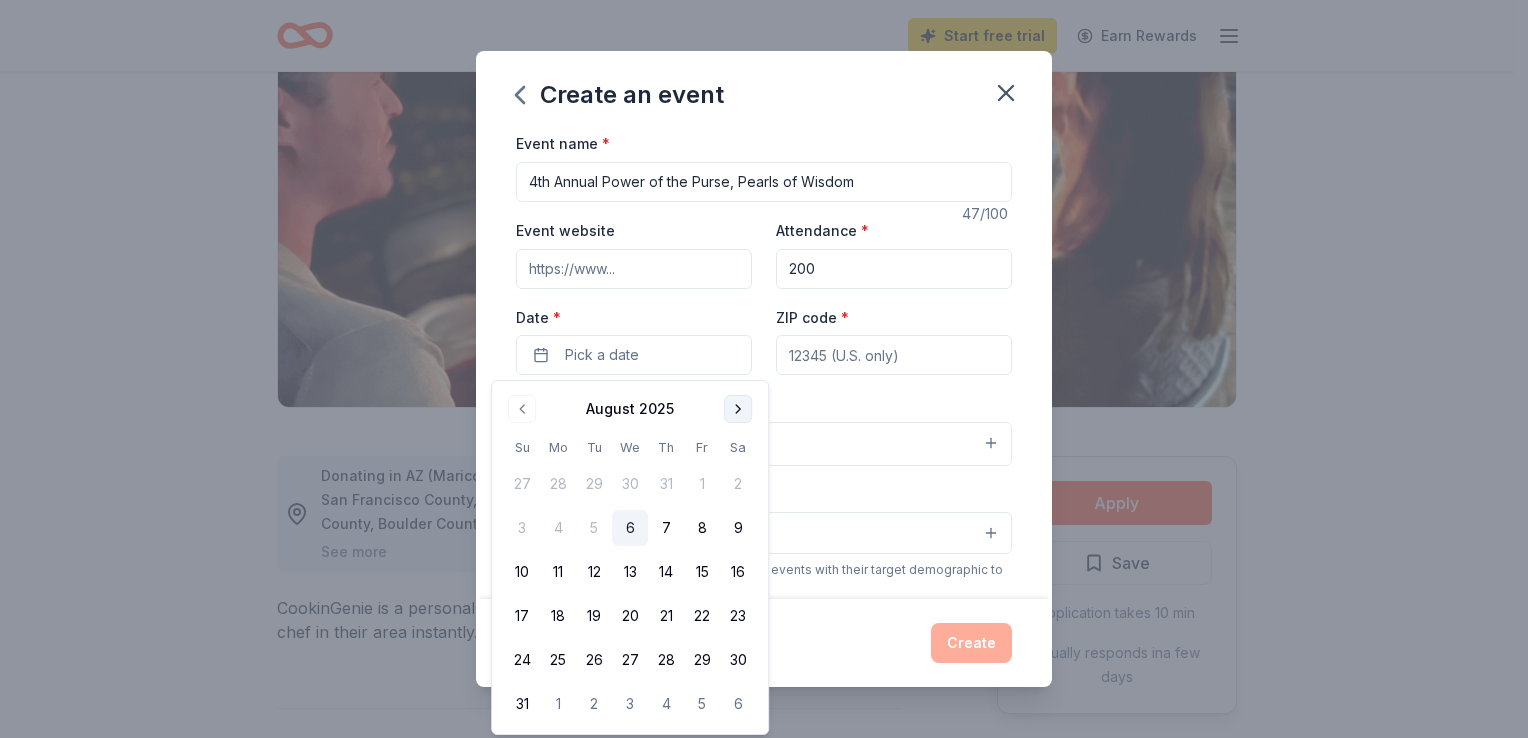 click at bounding box center (738, 409) 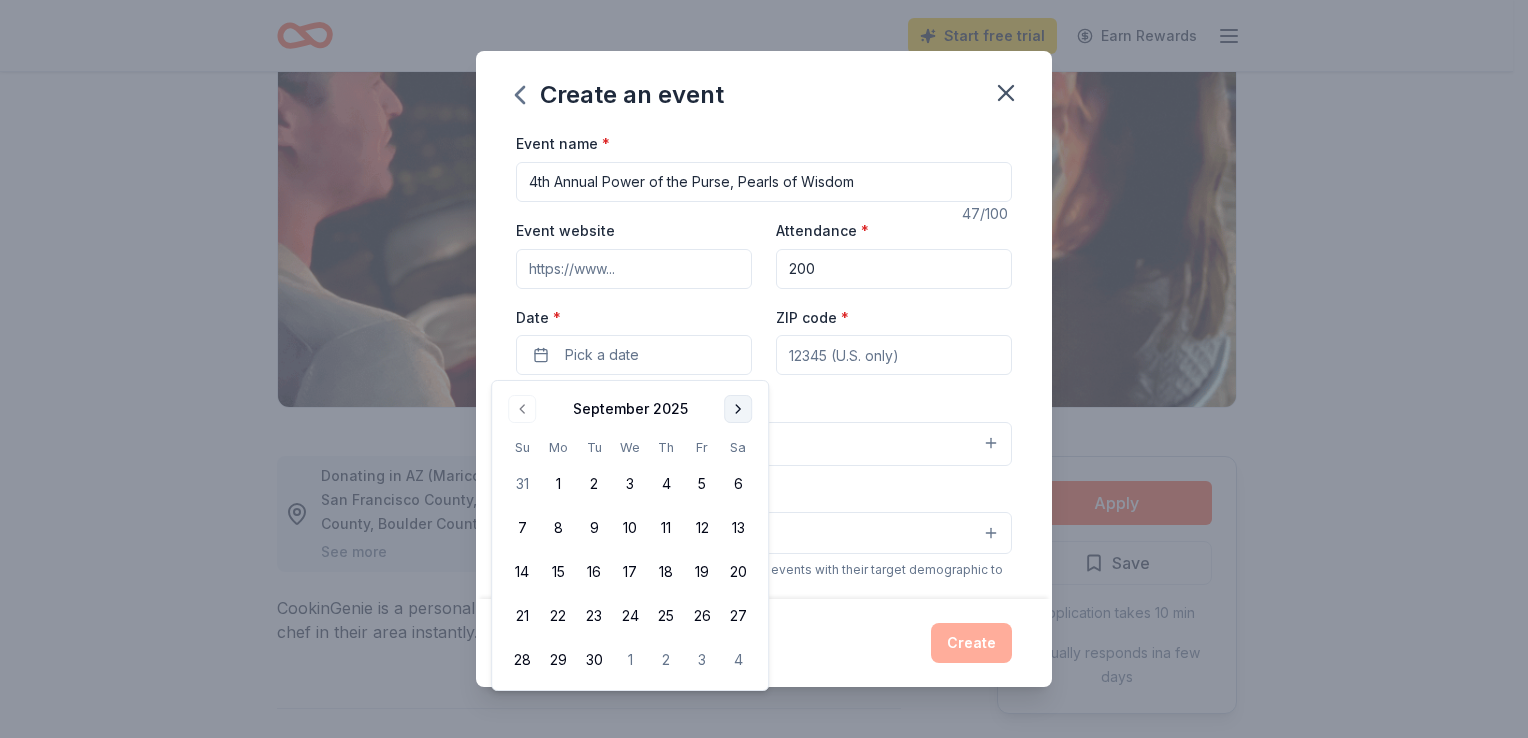 click at bounding box center (738, 409) 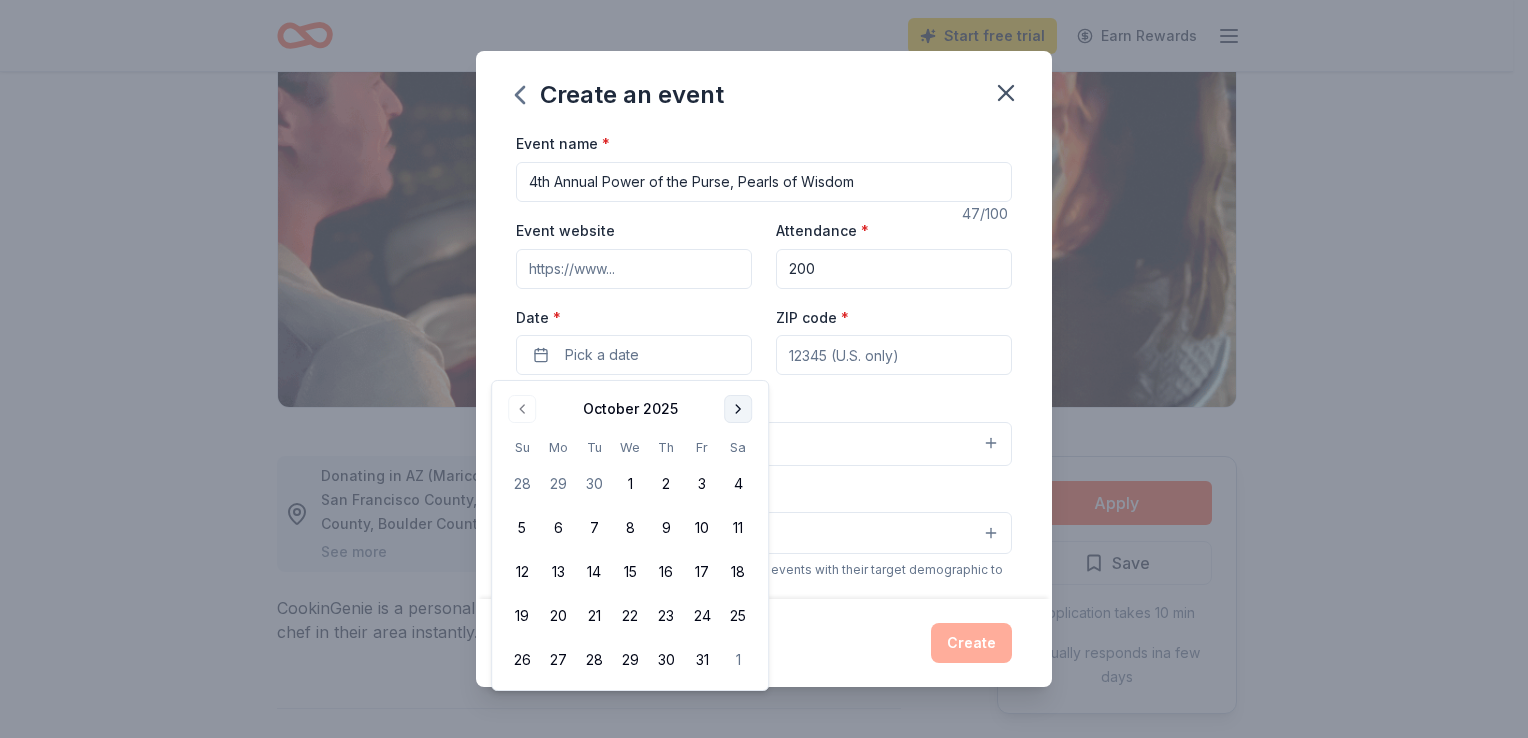 click at bounding box center (738, 409) 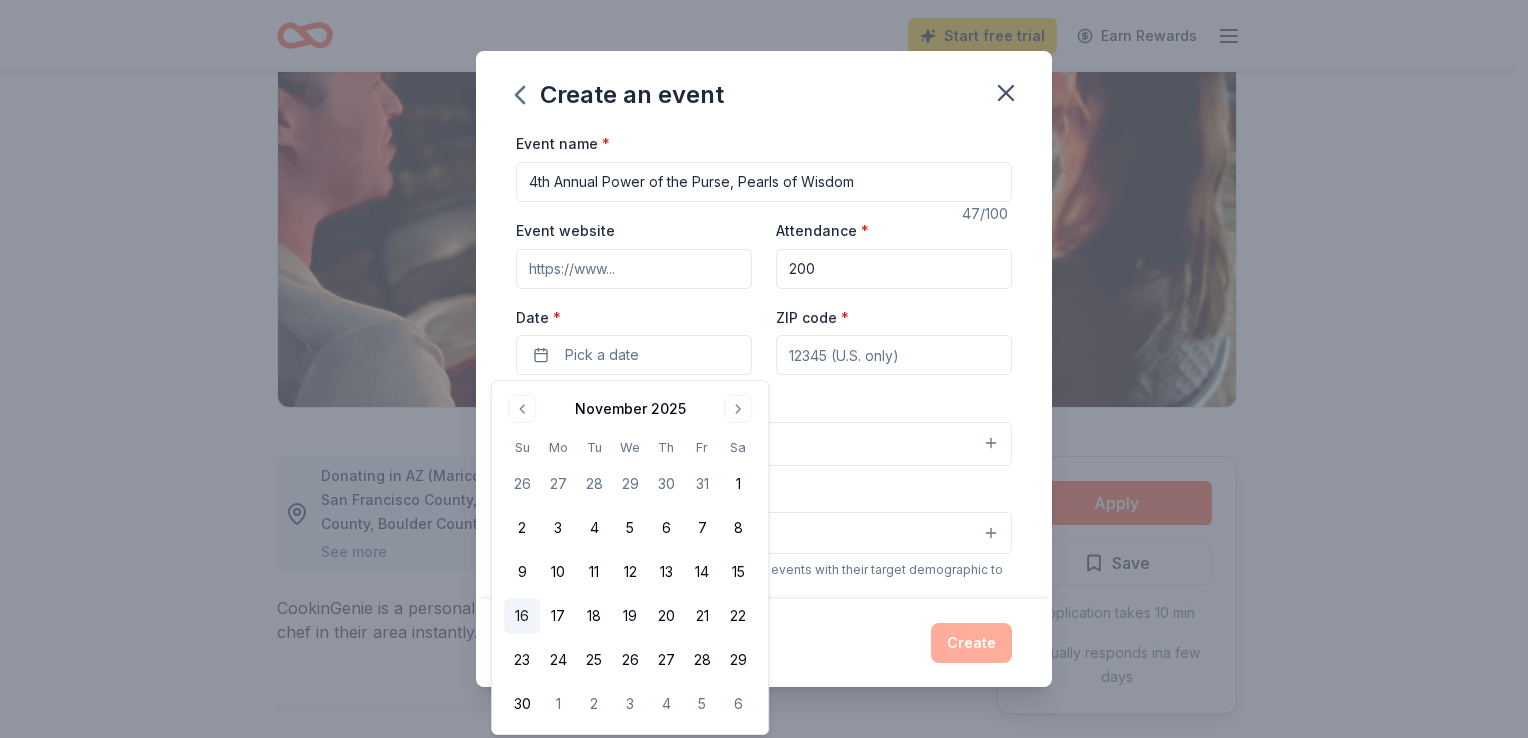 click on "16" at bounding box center (522, 616) 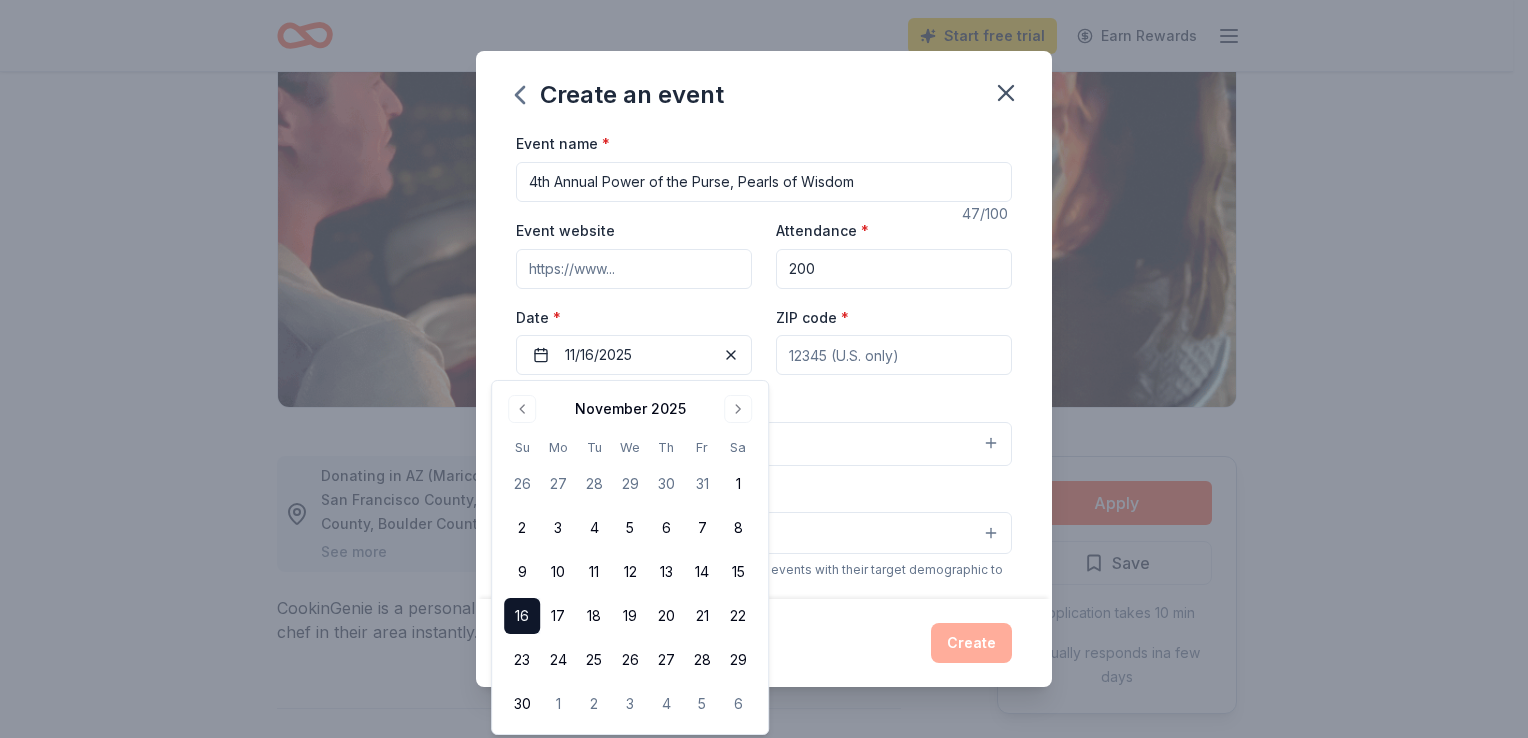 click on "16" at bounding box center (522, 616) 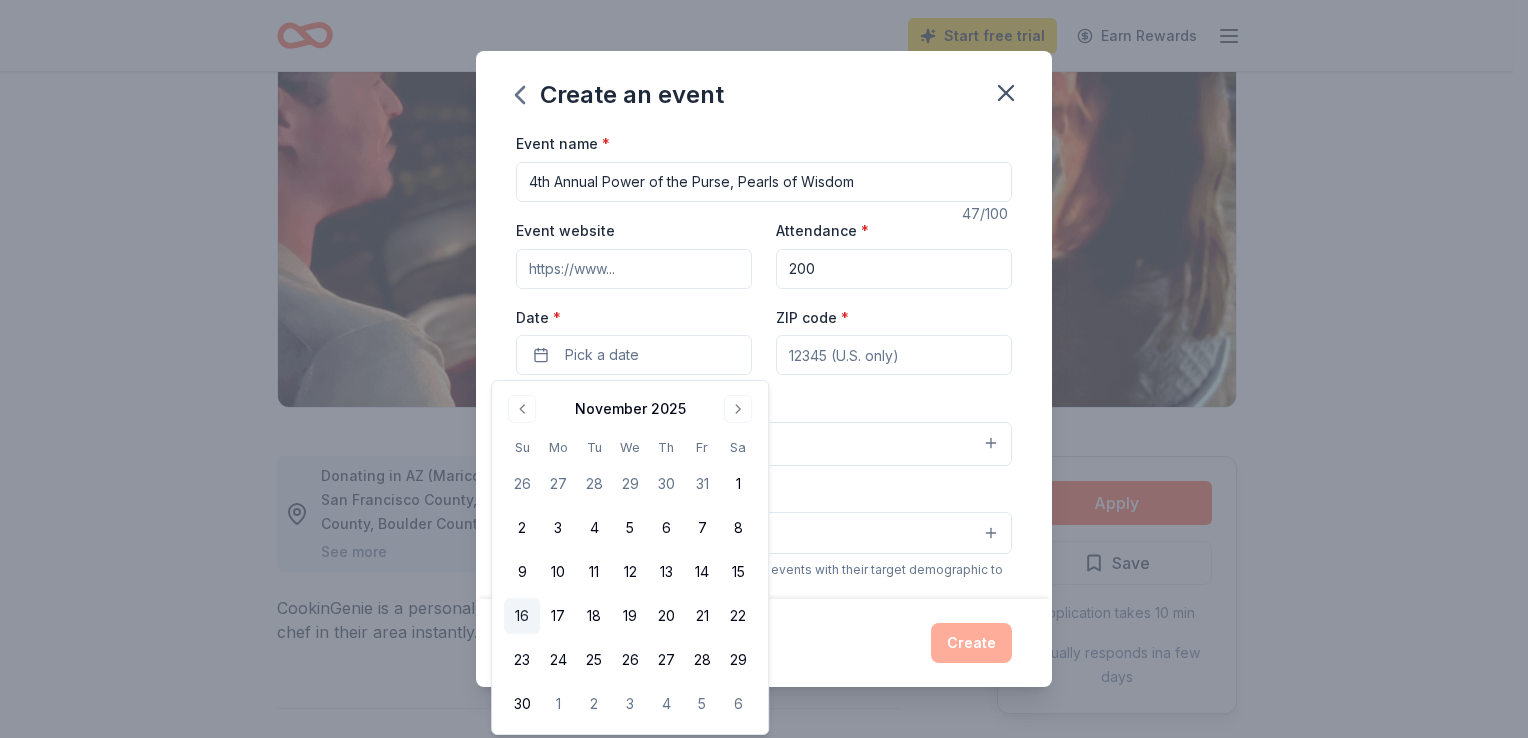 click on "16" at bounding box center [522, 616] 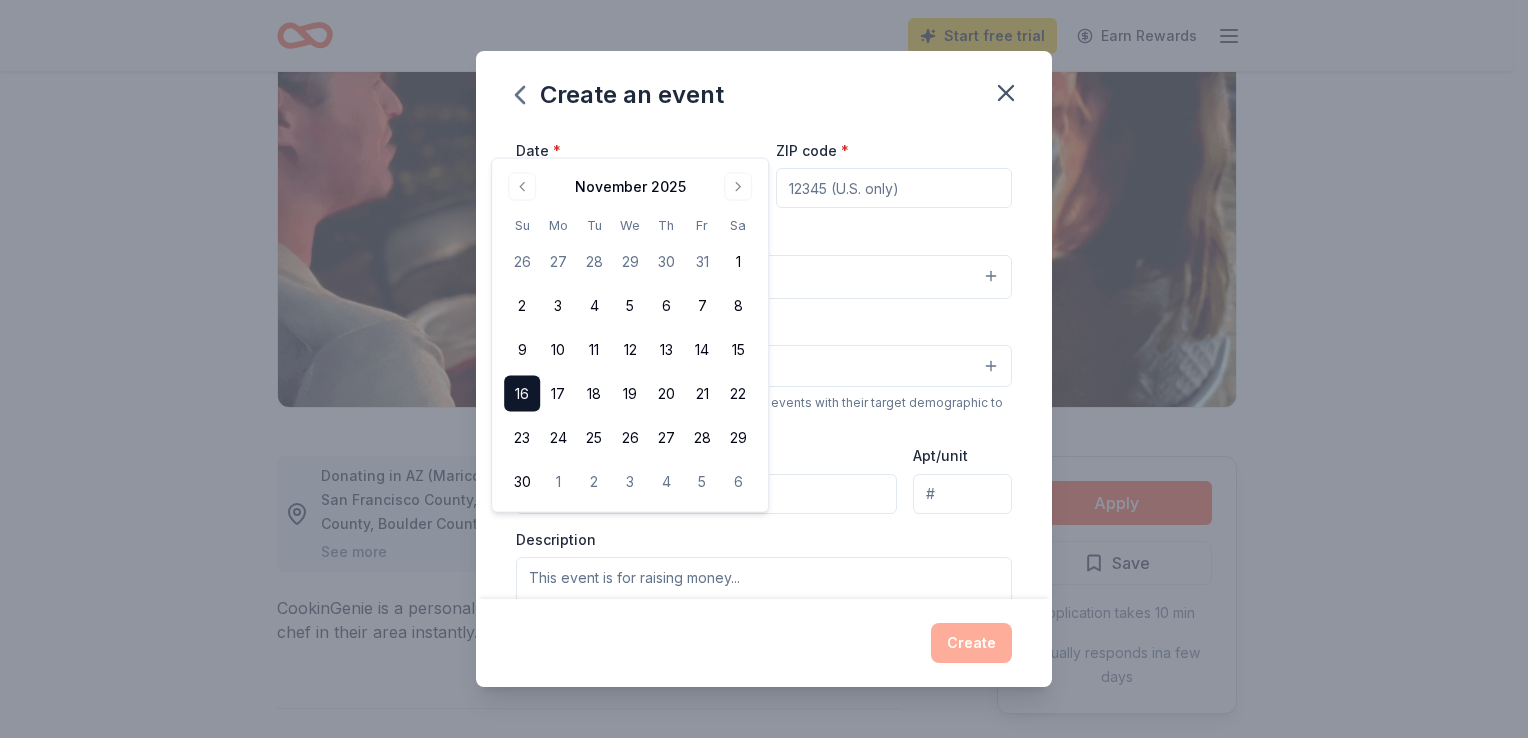 scroll, scrollTop: 400, scrollLeft: 0, axis: vertical 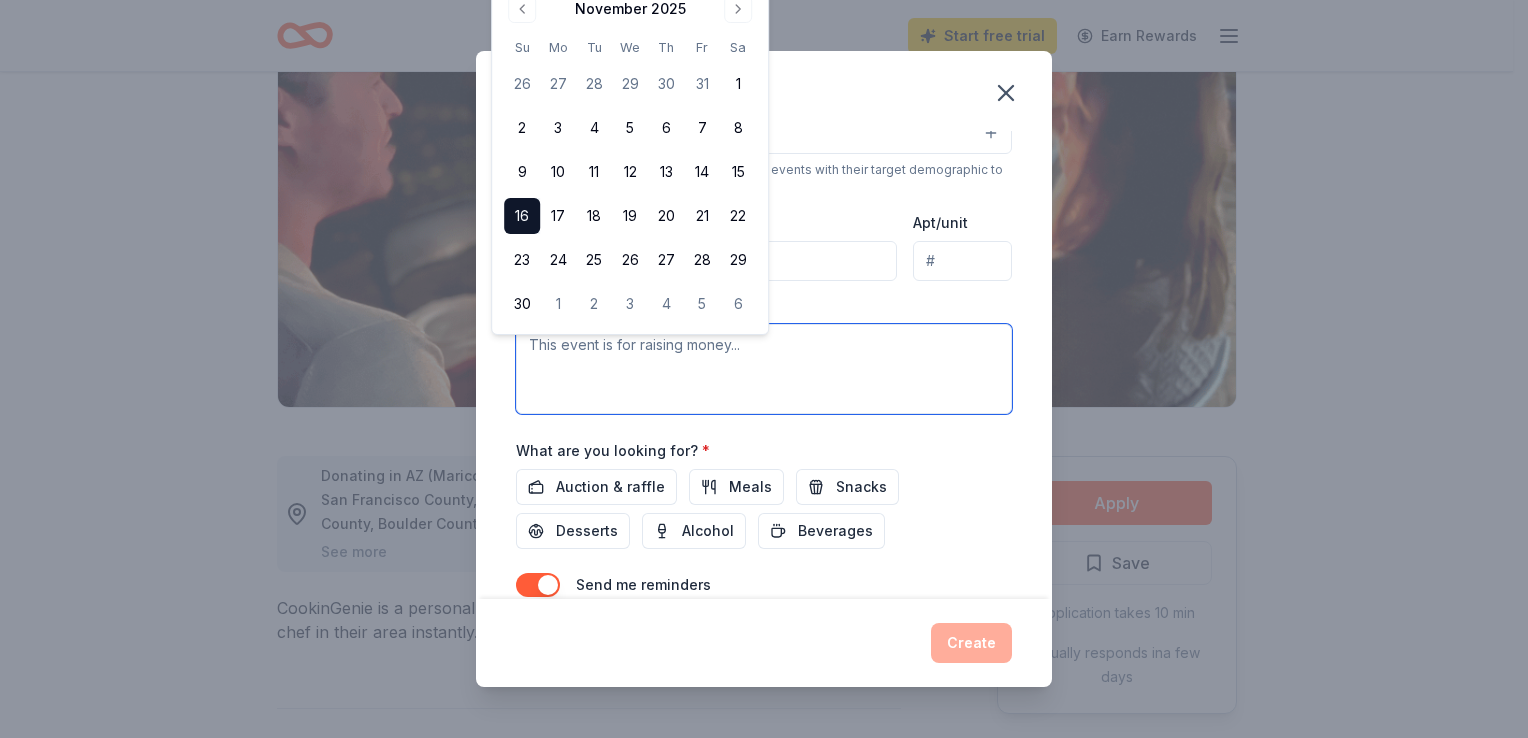 click at bounding box center (764, 369) 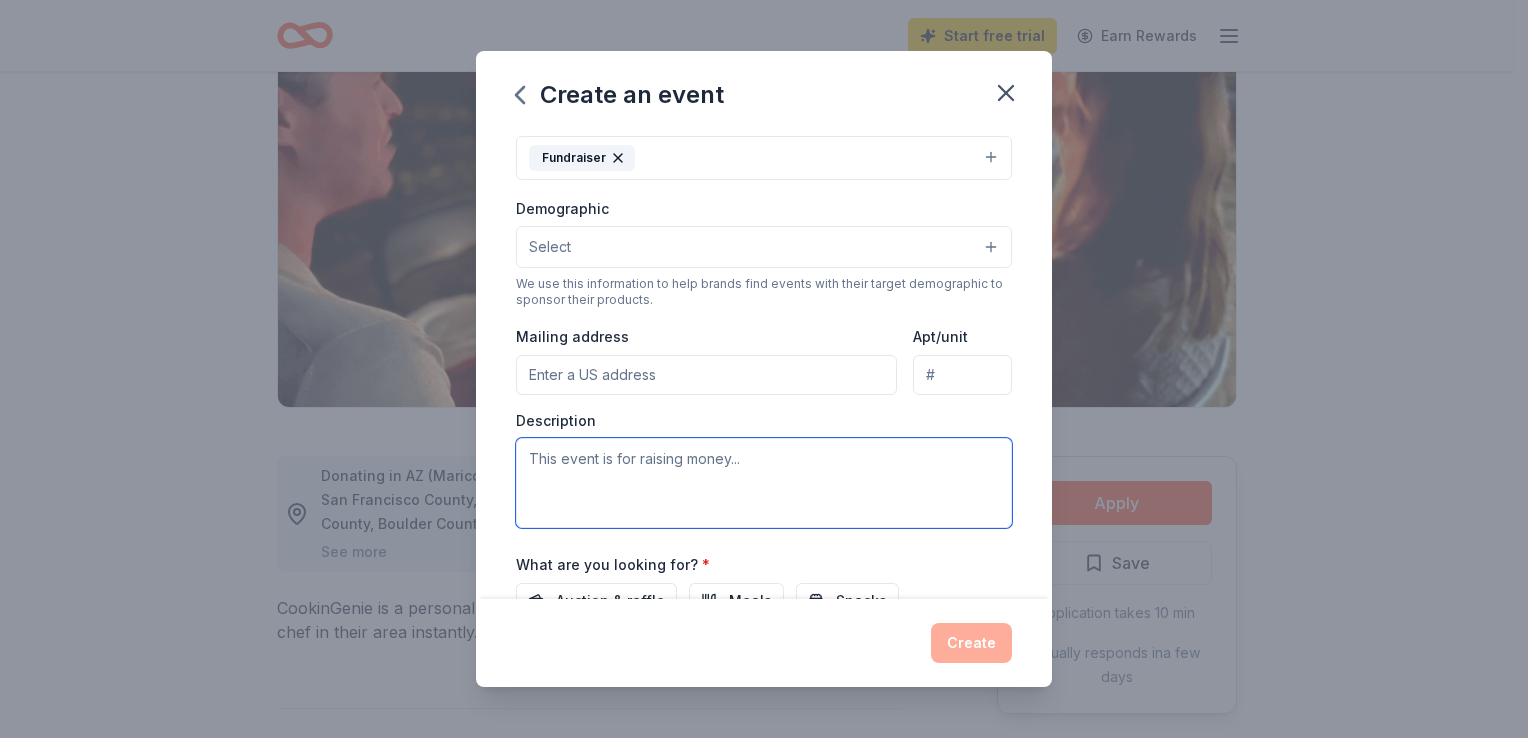 scroll, scrollTop: 200, scrollLeft: 0, axis: vertical 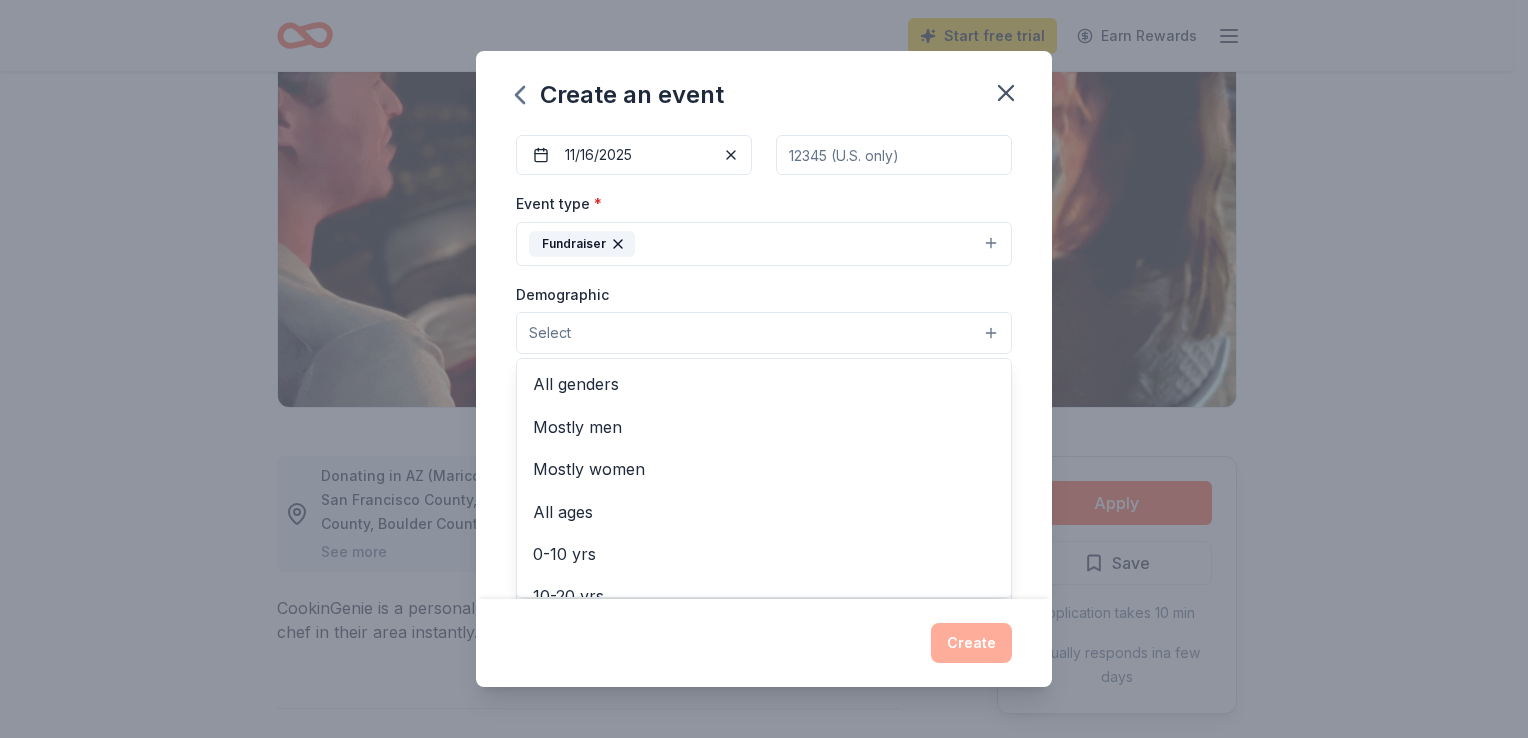 click on "Select" at bounding box center (764, 333) 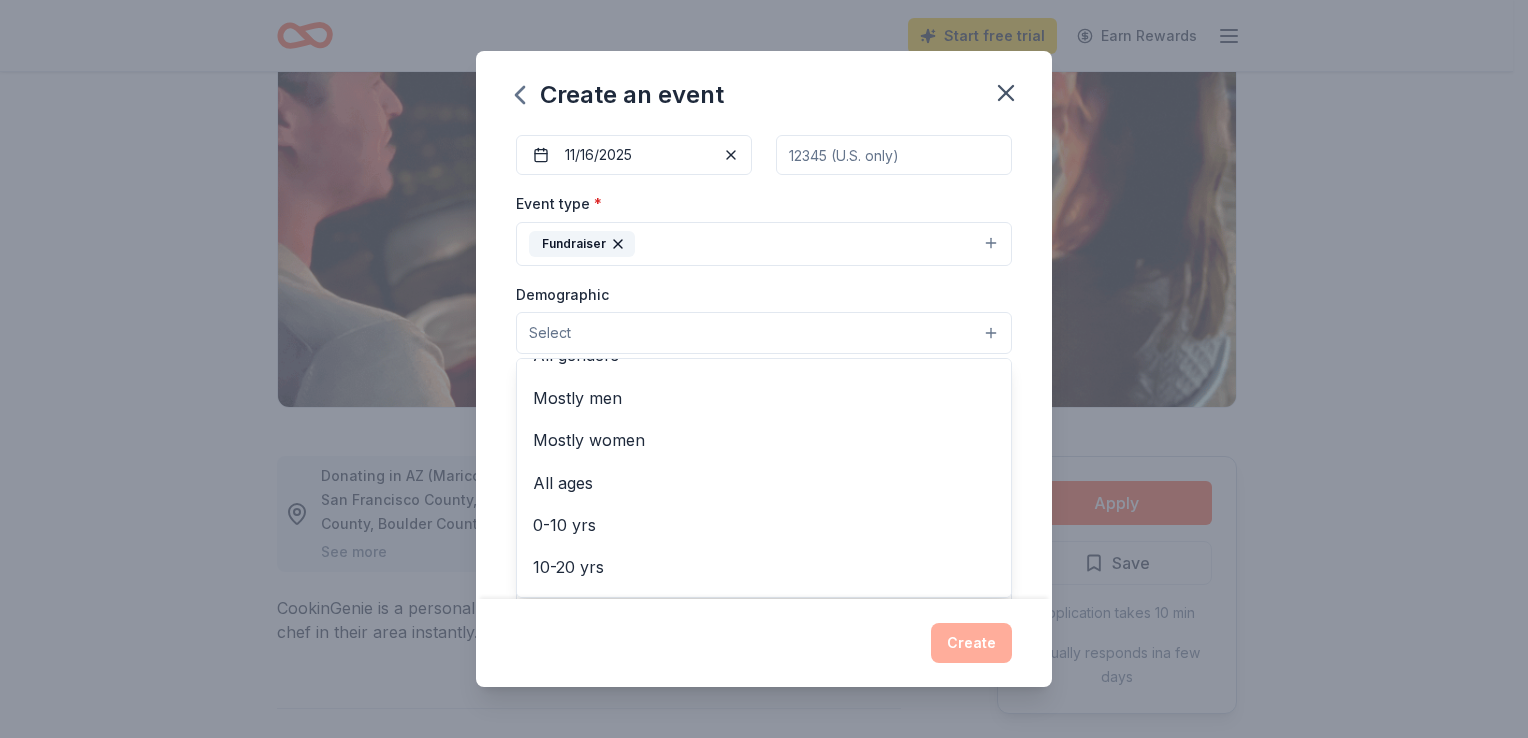 scroll, scrollTop: 0, scrollLeft: 0, axis: both 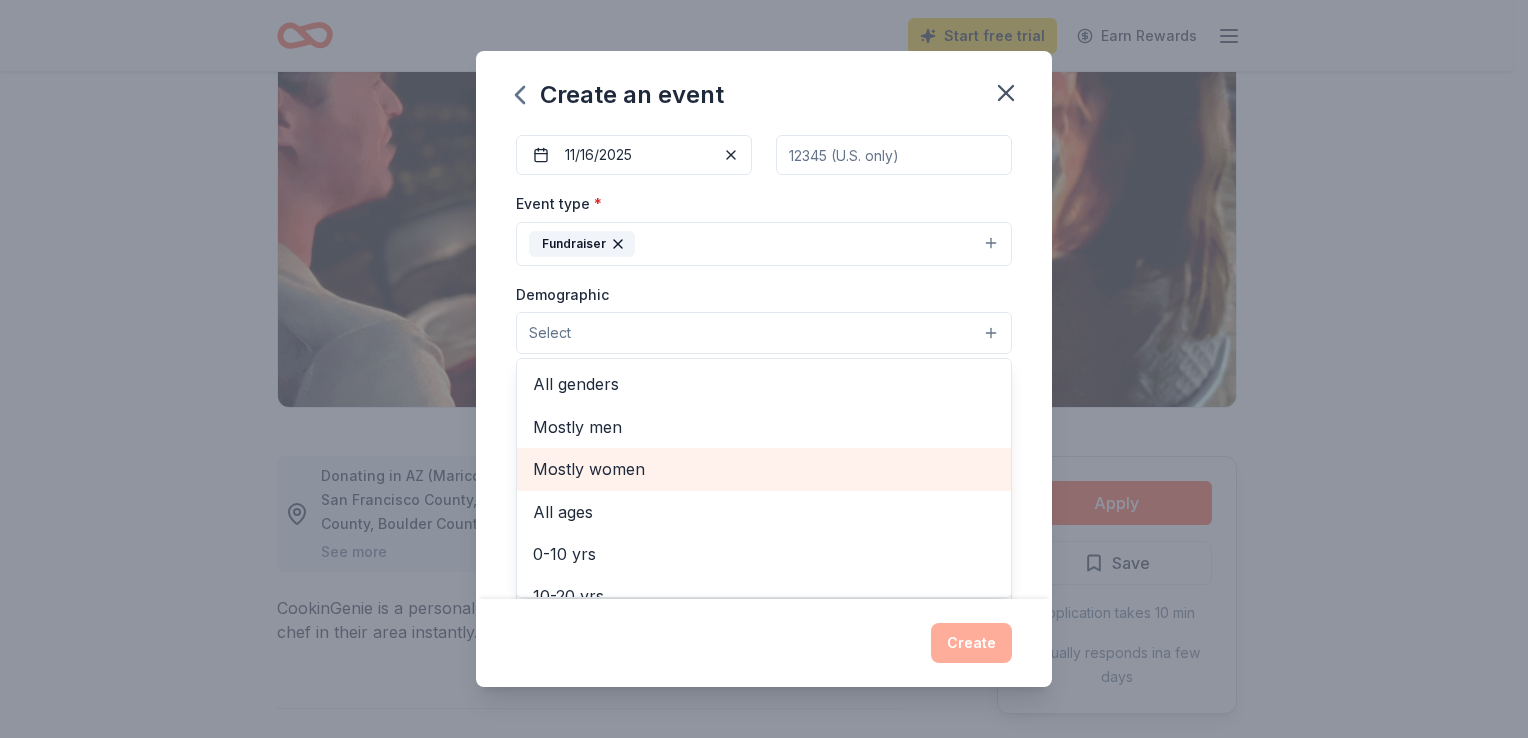 click on "Mostly women" at bounding box center [764, 469] 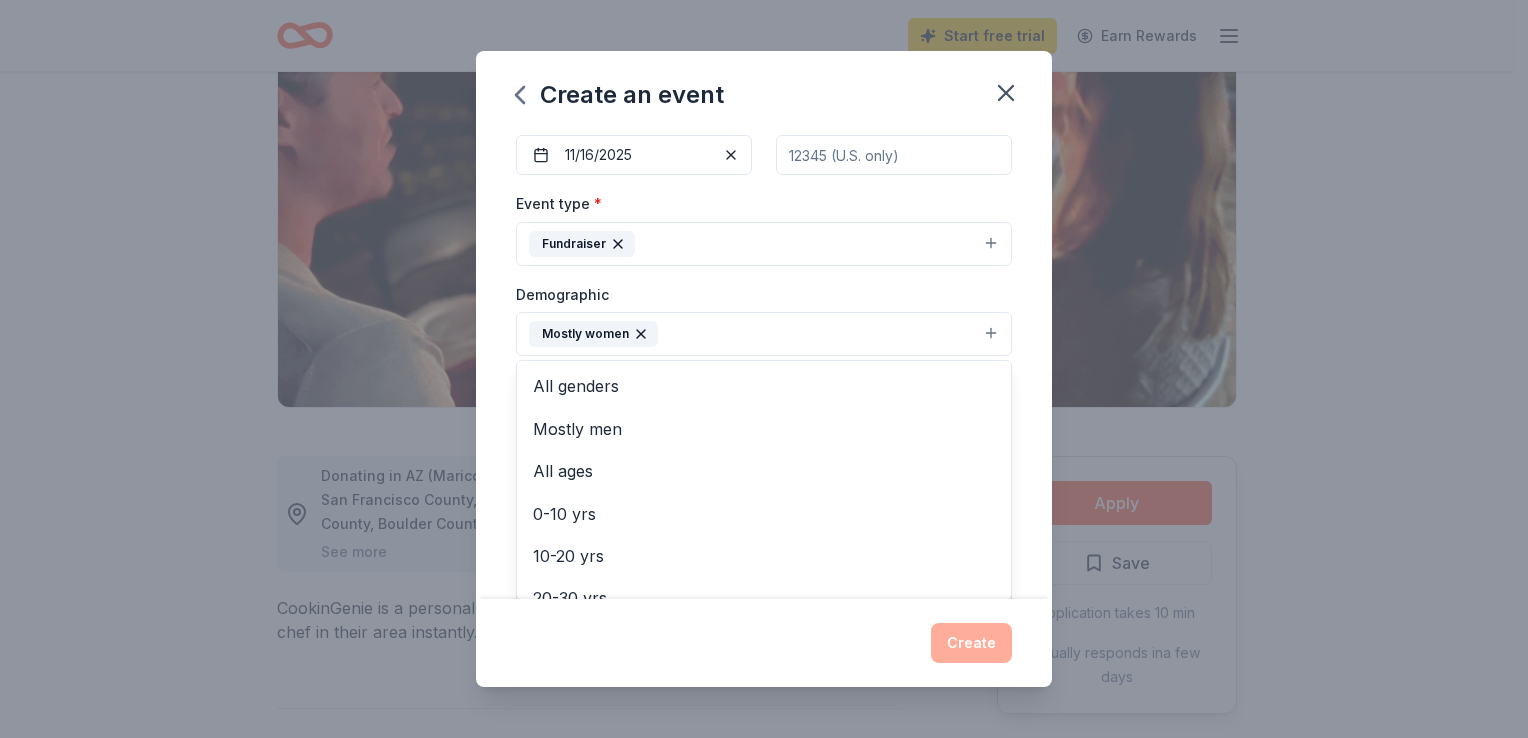 click on "Create an event Event name * 4th Annual Power of the Purse, Pearls of Wisdom 47 /100 Event website Attendance * 200 Date * [MONTH] [DAY], [YEAR] ZIP code * Event type * Fundraiser Demographic Mostly women All genders Mostly men All ages 0-10 yrs 10-20 yrs 20-30 yrs 30-40 yrs 40-50 yrs 50-60 yrs 60-70 yrs 70-80 yrs 80+ yrs We use this information to help brands find events with their target demographic to sponsor their products. Mailing address Apt/unit Description What are you looking for? * Auction & raffle Meals Snacks Desserts Alcohol Beverages Send me reminders Email me reminders of donor application deadlines Recurring event Create" at bounding box center (764, 368) 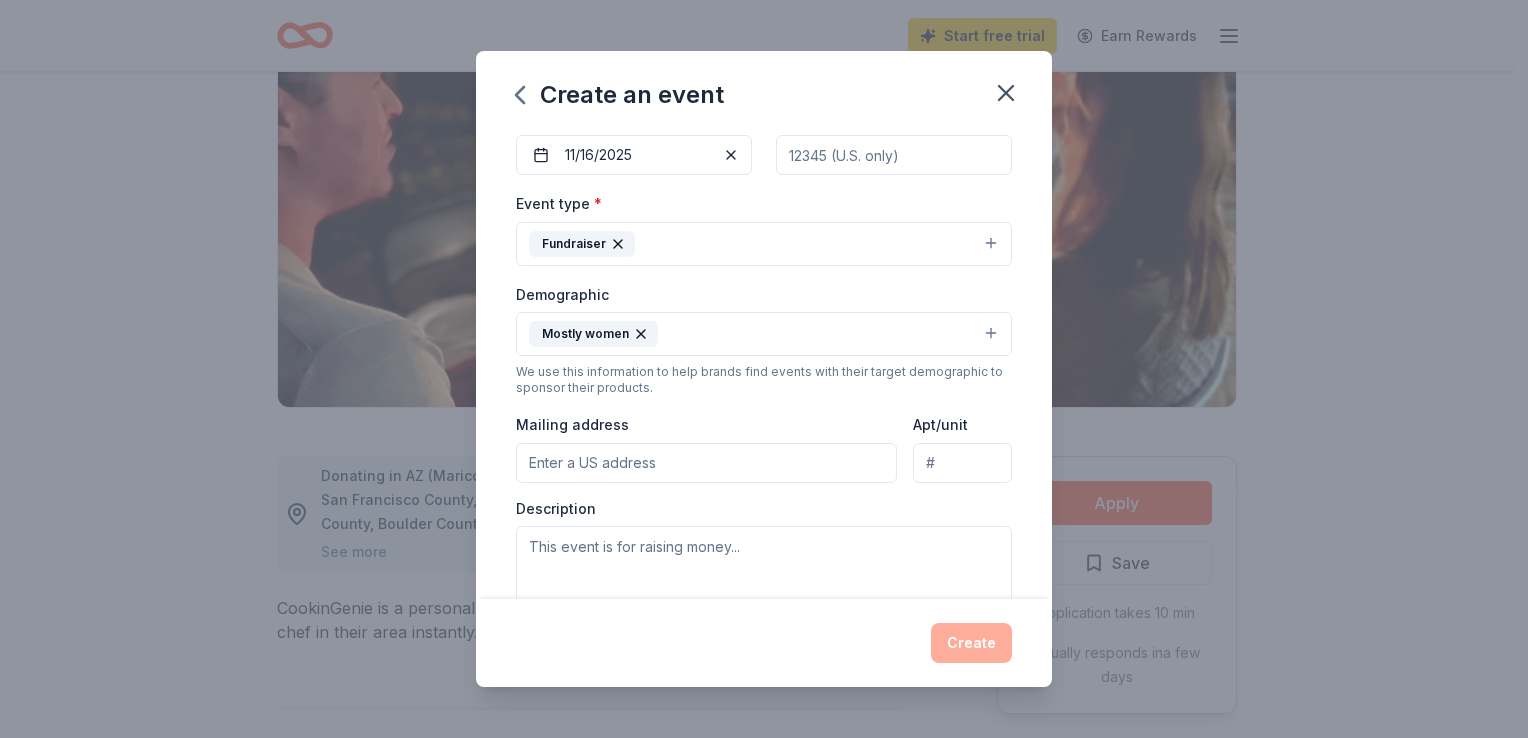 scroll, scrollTop: 100, scrollLeft: 0, axis: vertical 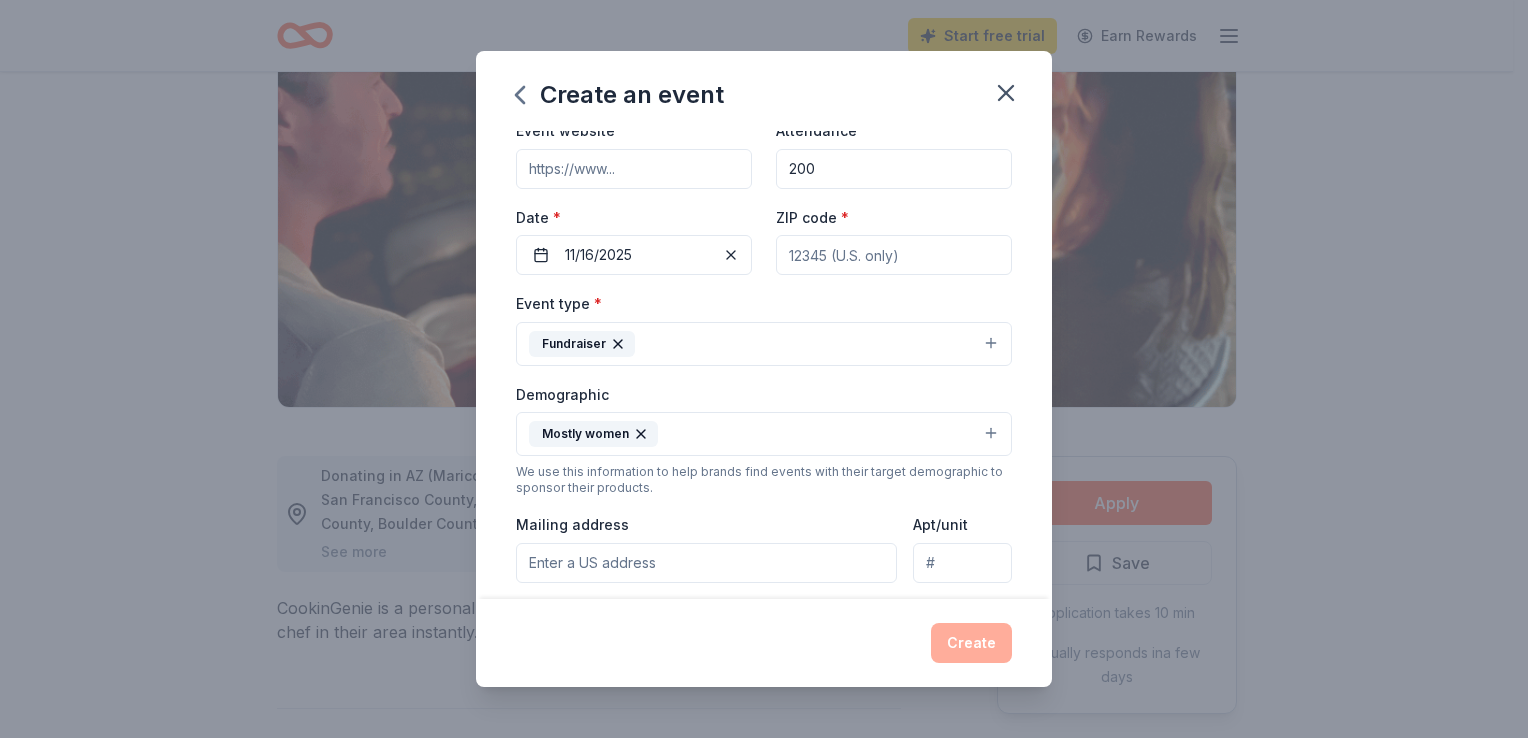 click on "ZIP code *" at bounding box center (894, 255) 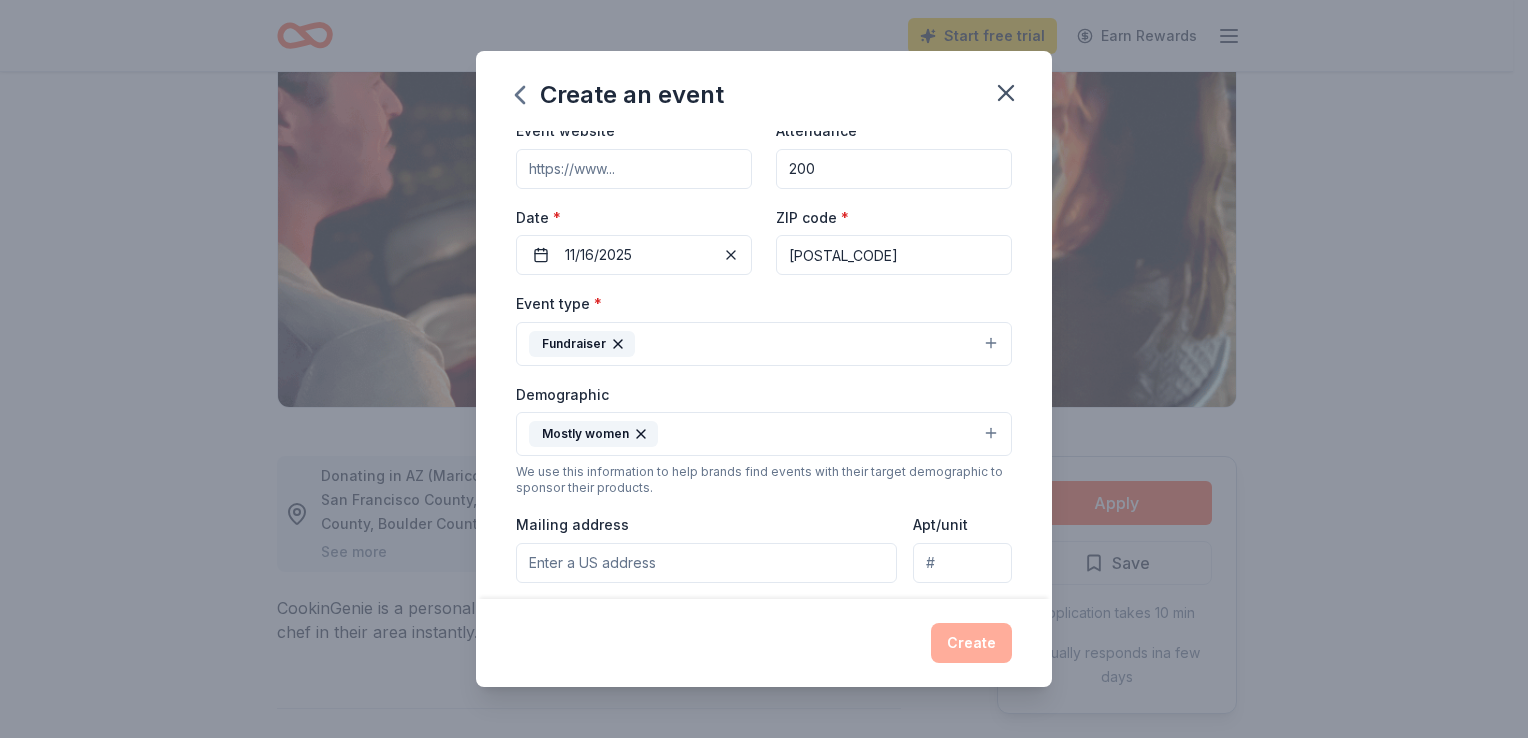 type on "[POSTAL_CODE]" 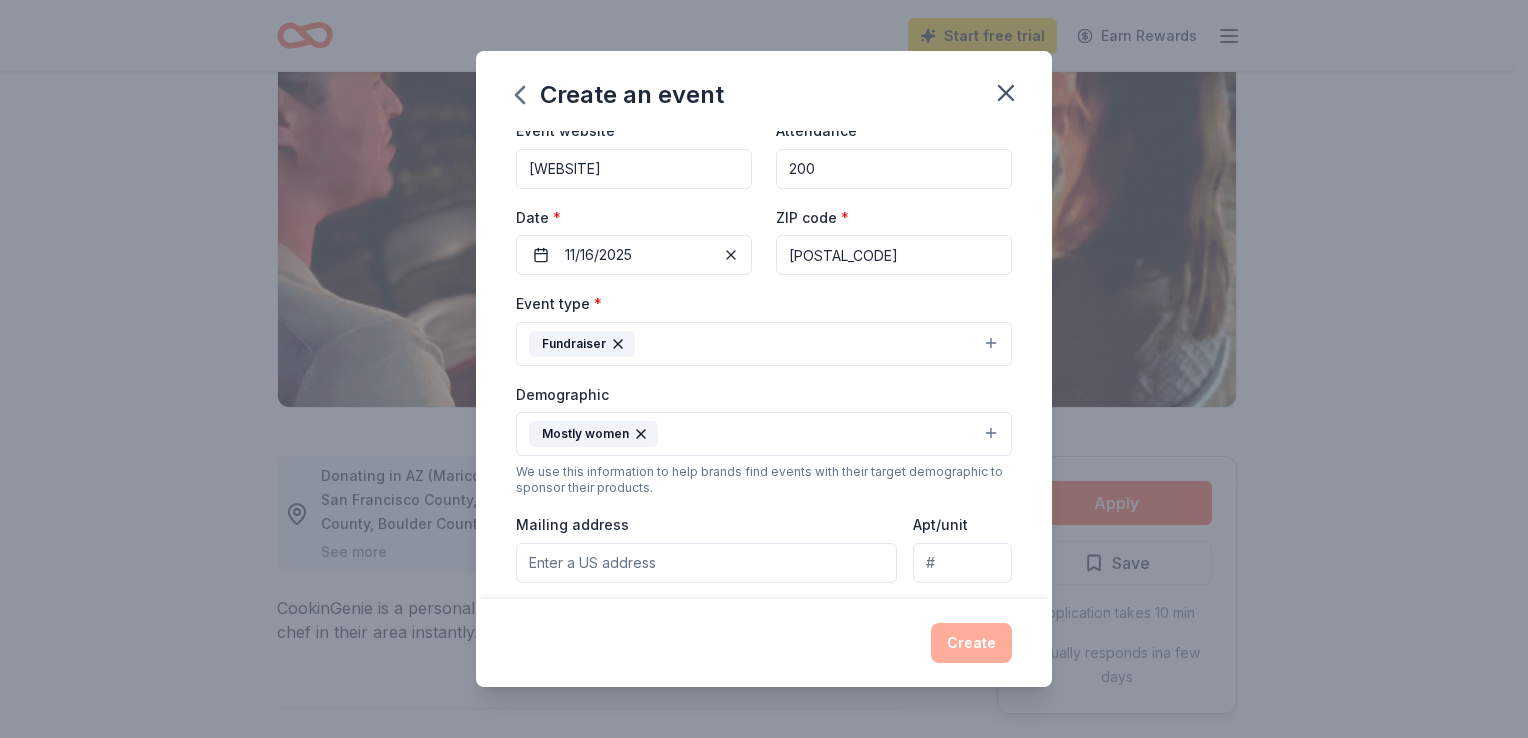 type on "[WEBSITE]" 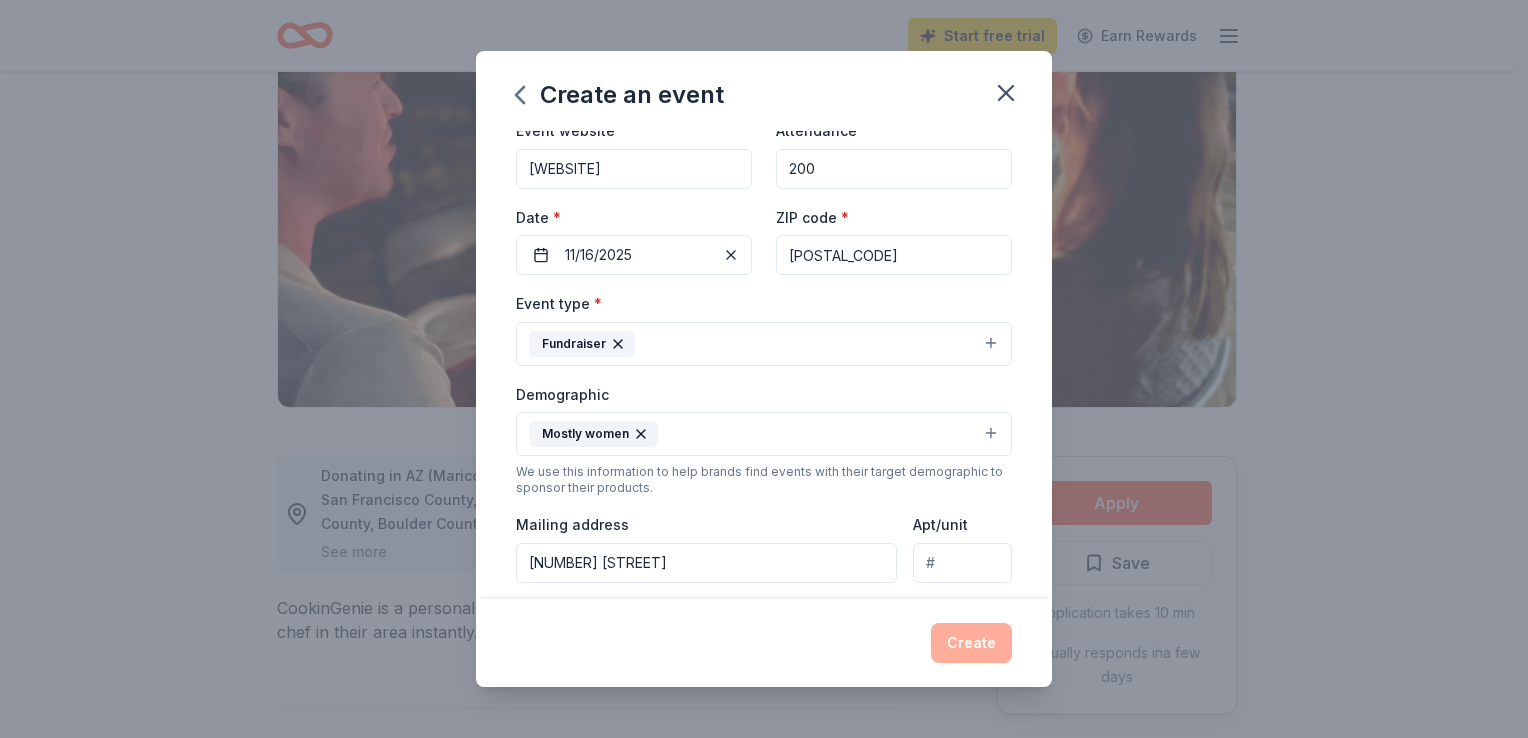 type on "[ORGANIZATION], C/O [PERSON_NAME]" 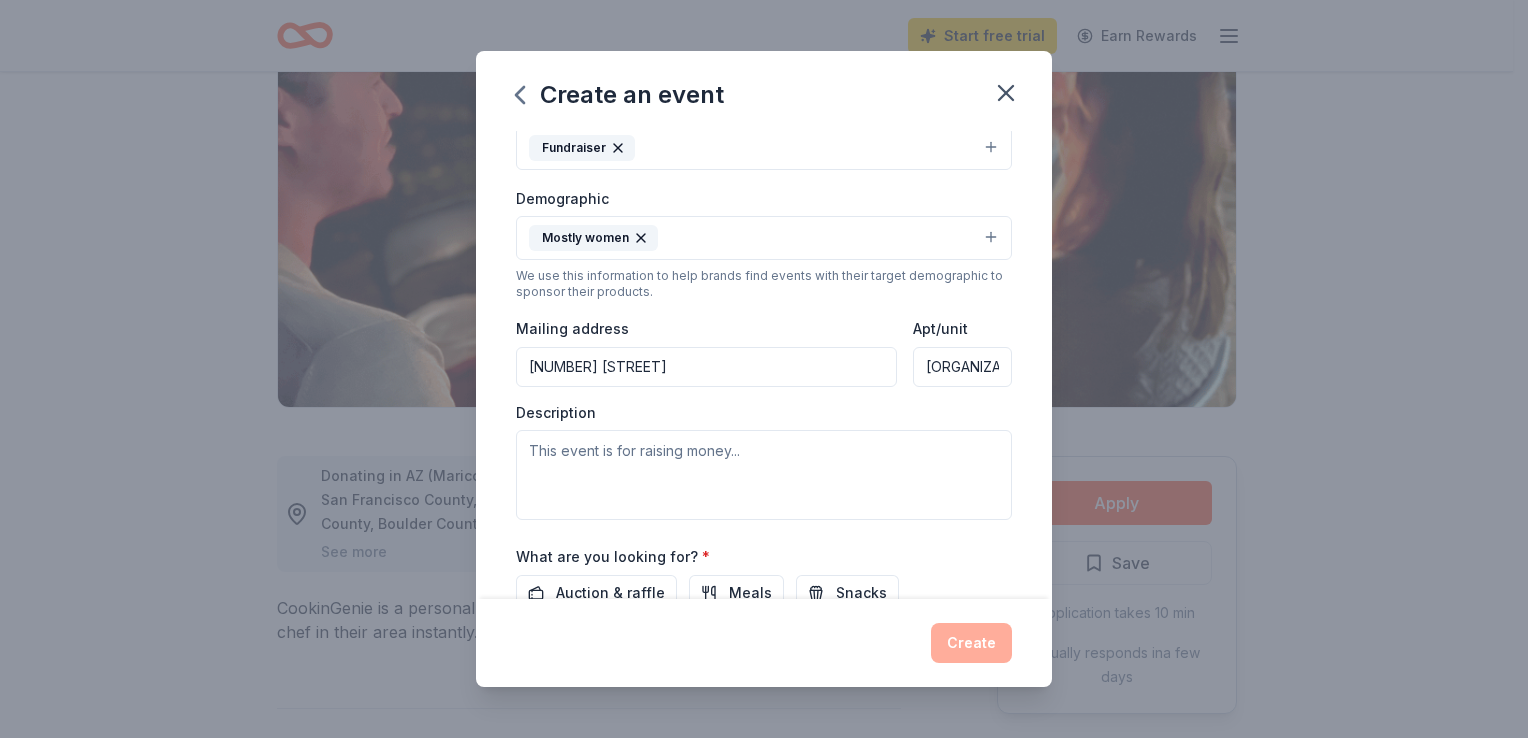 scroll, scrollTop: 300, scrollLeft: 0, axis: vertical 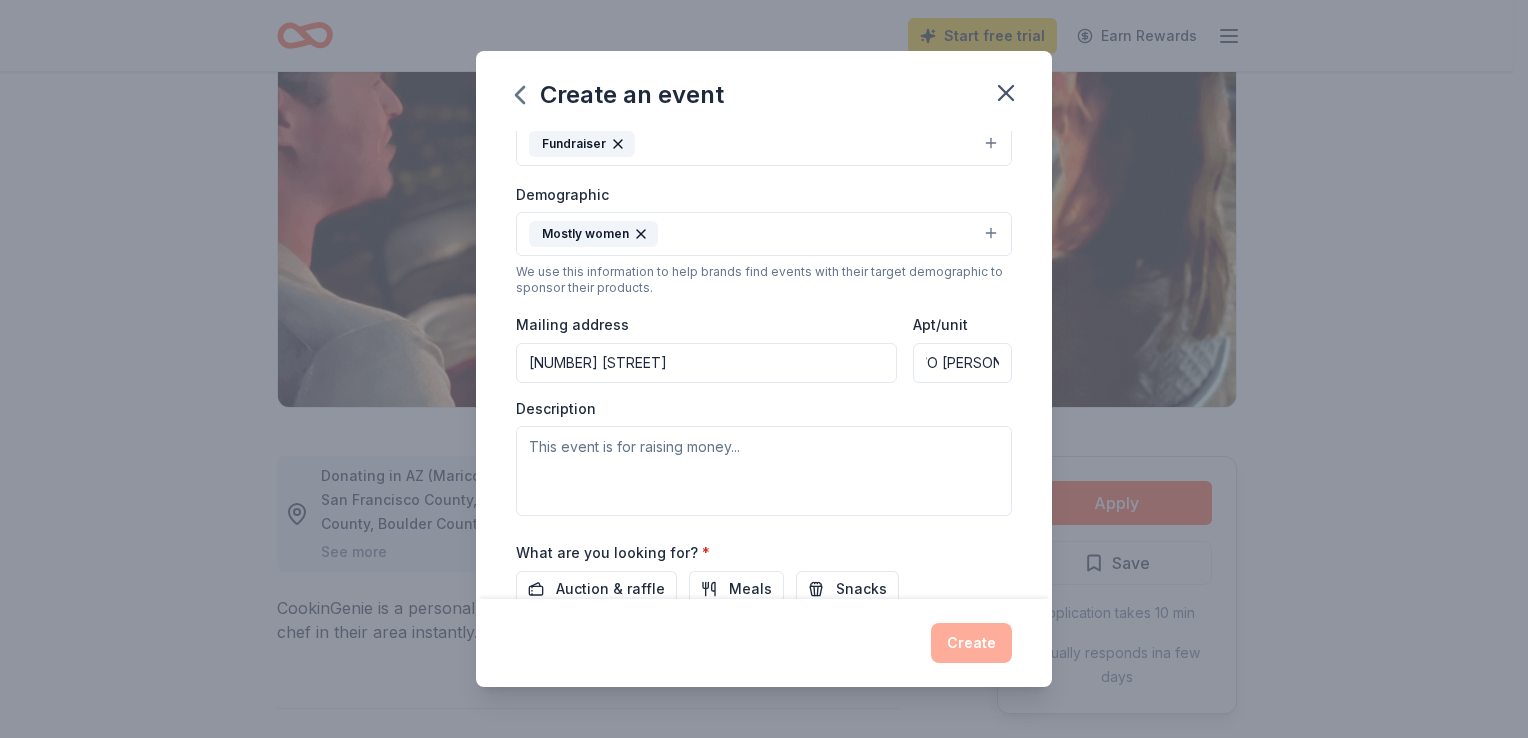 drag, startPoint x: 912, startPoint y: 360, endPoint x: 1036, endPoint y: 357, distance: 124.036285 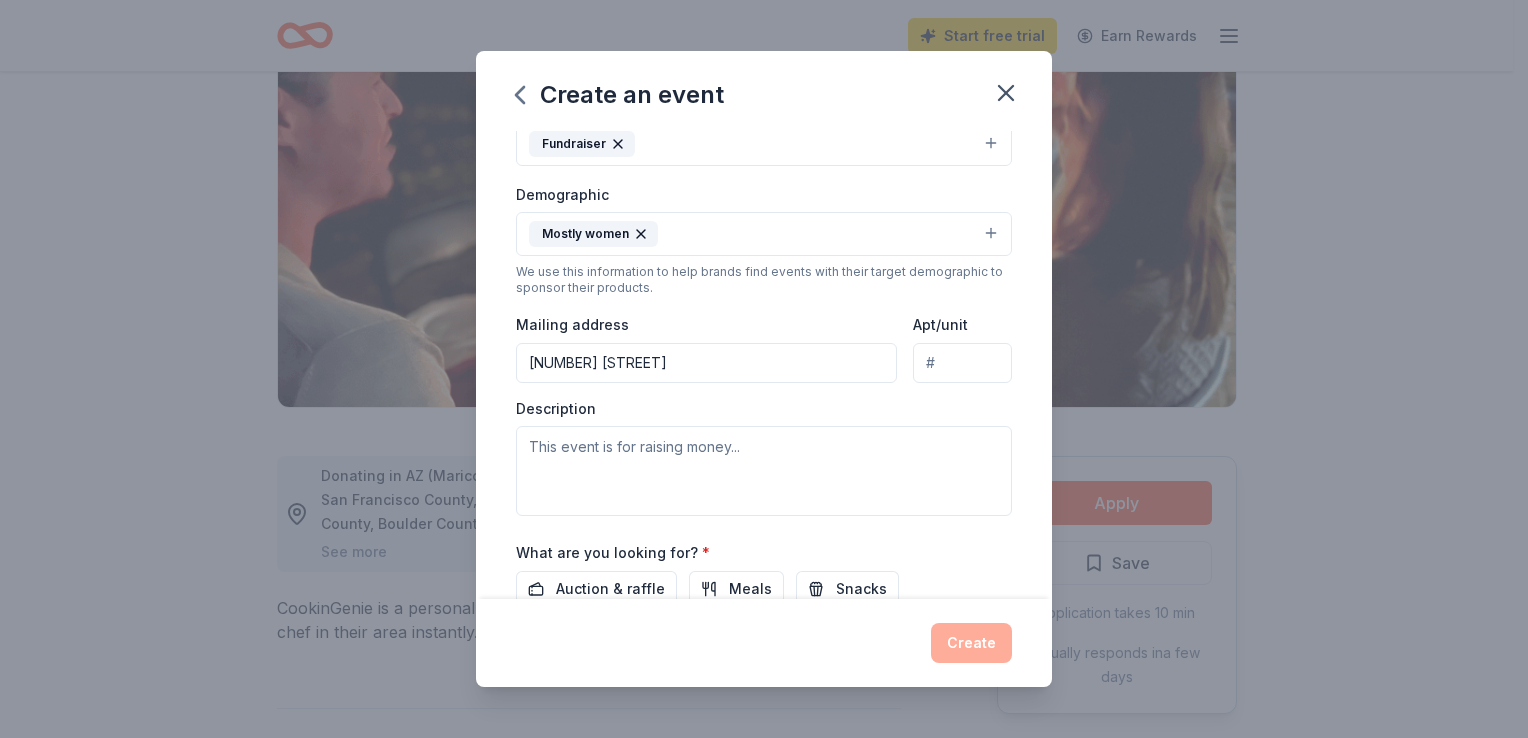 scroll, scrollTop: 0, scrollLeft: 0, axis: both 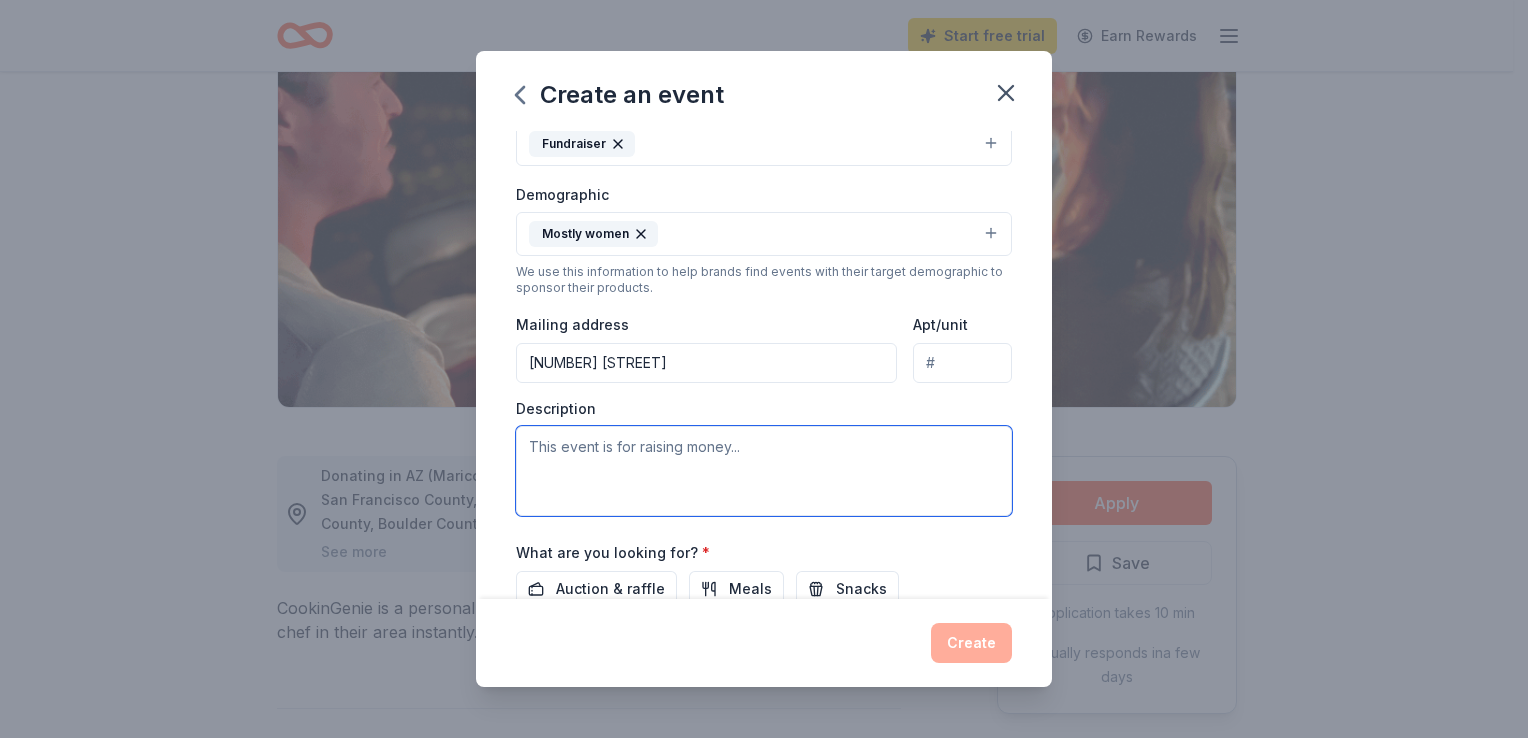 click at bounding box center (764, 471) 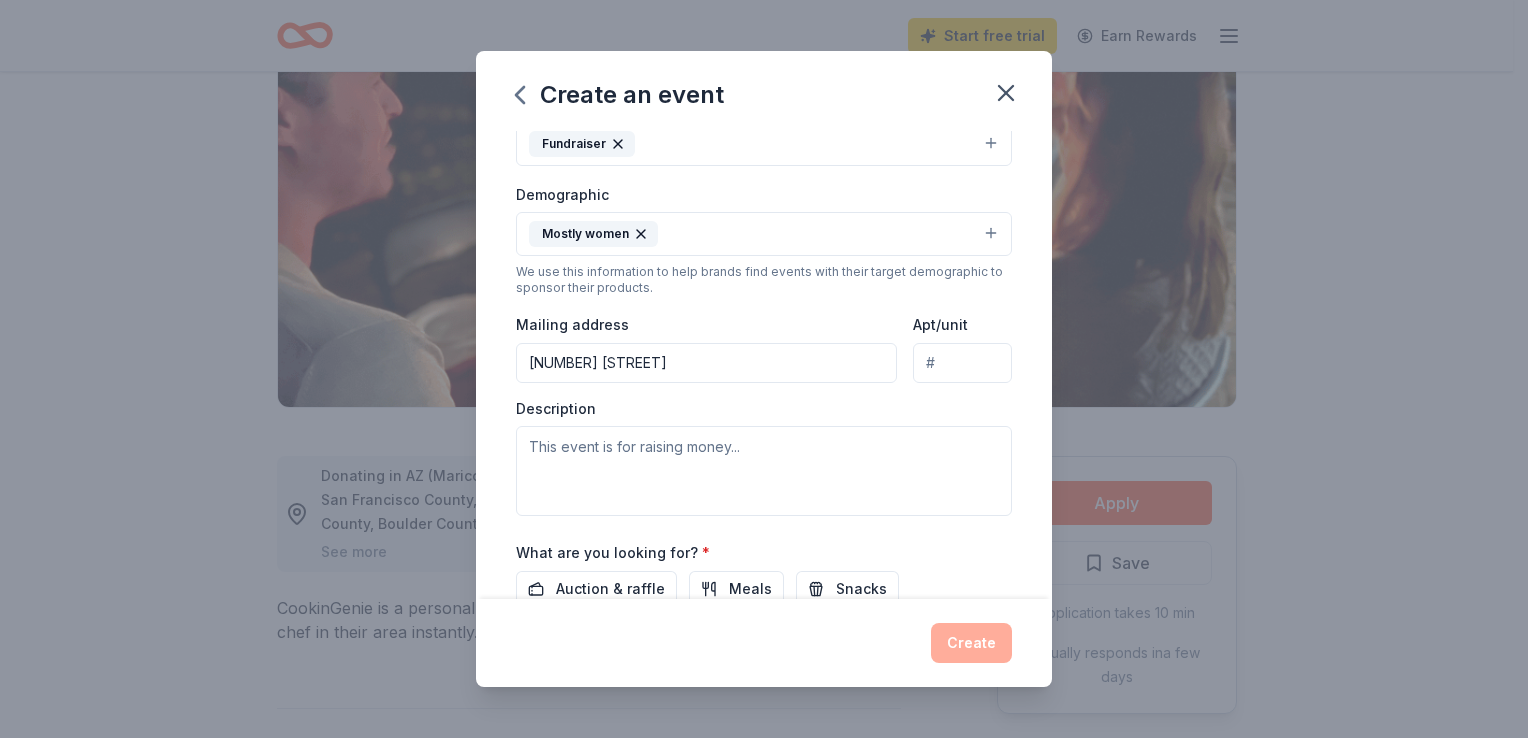 click on "[NUMBER] [STREET]" at bounding box center (706, 363) 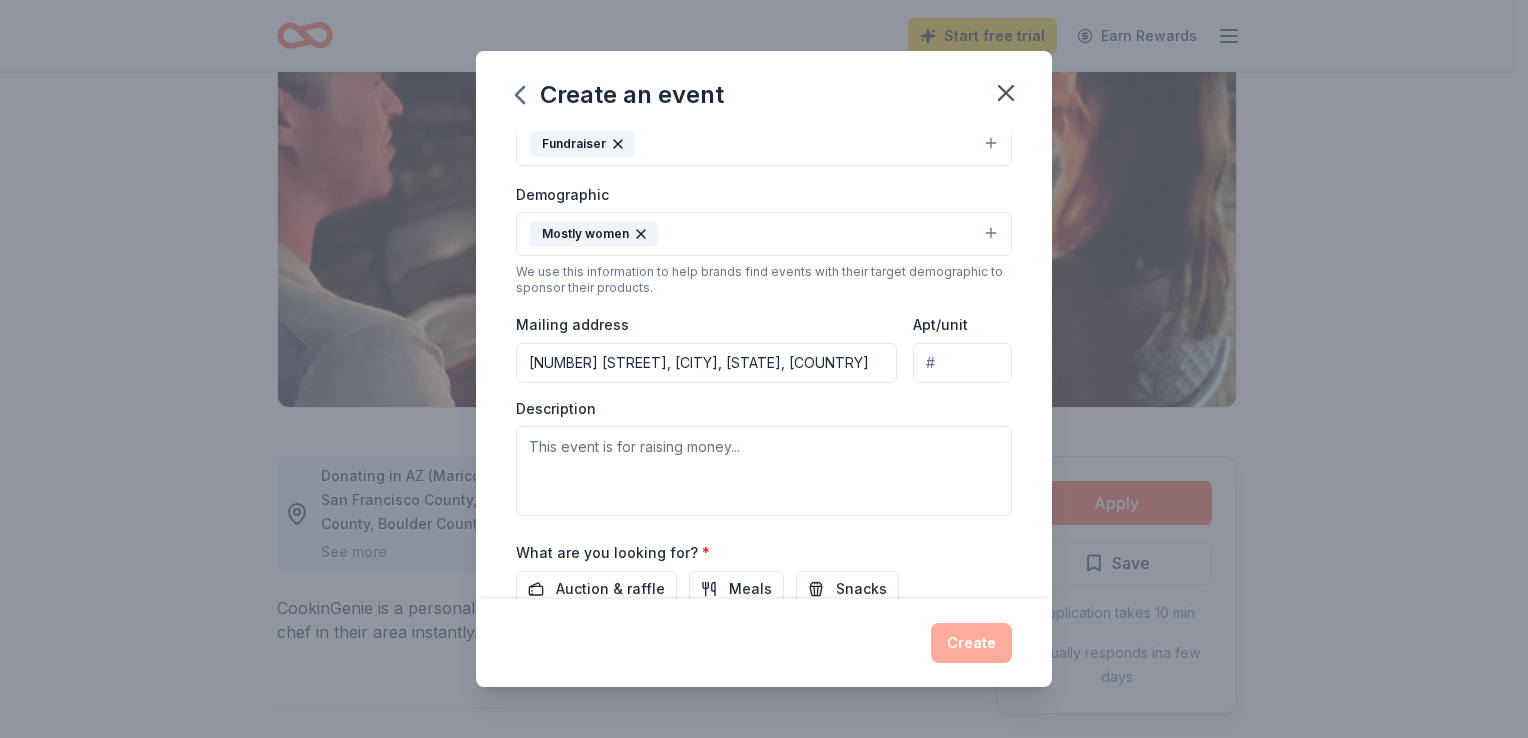 type on "[NUMBER] [STREET], [CITY], [STATE], [POSTAL_CODE]" 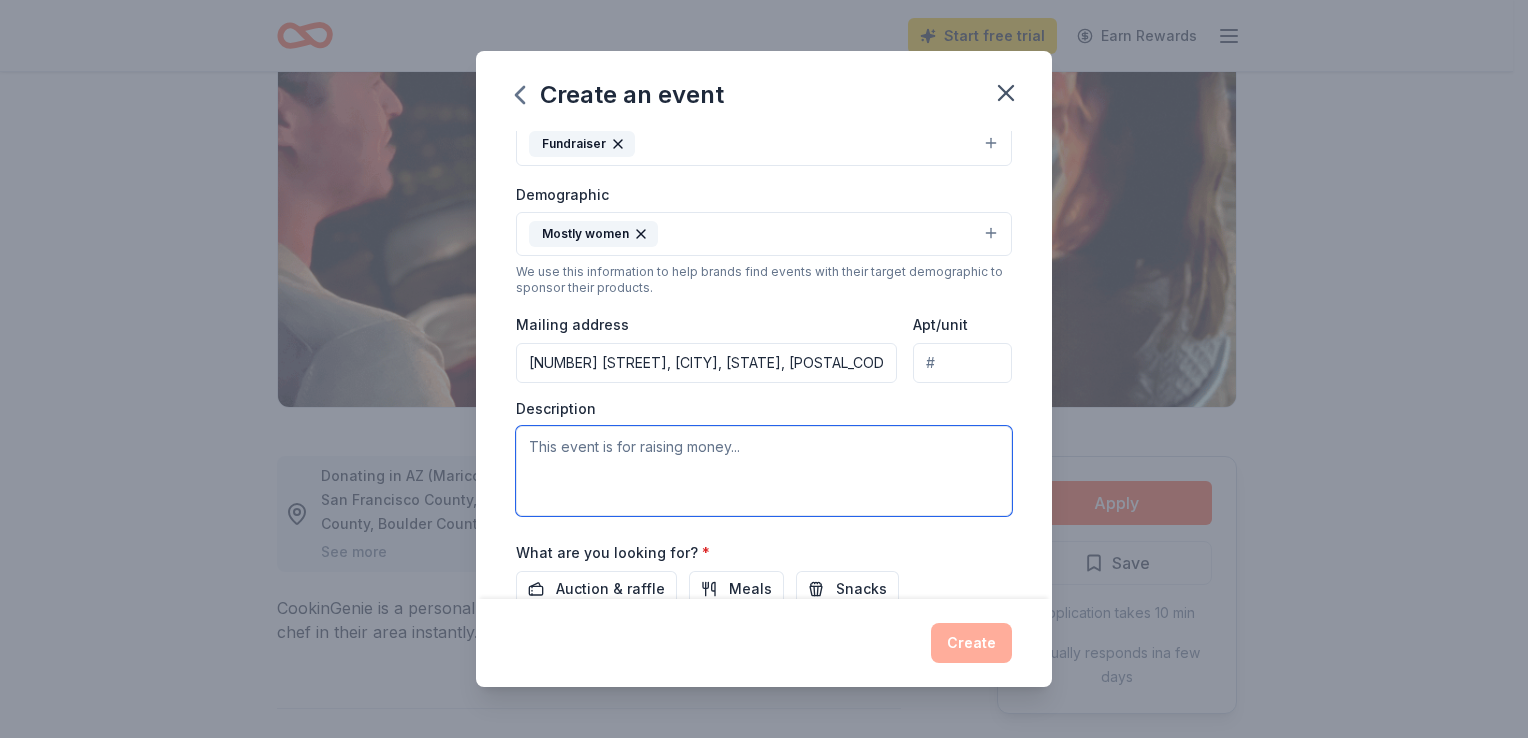 click at bounding box center [764, 471] 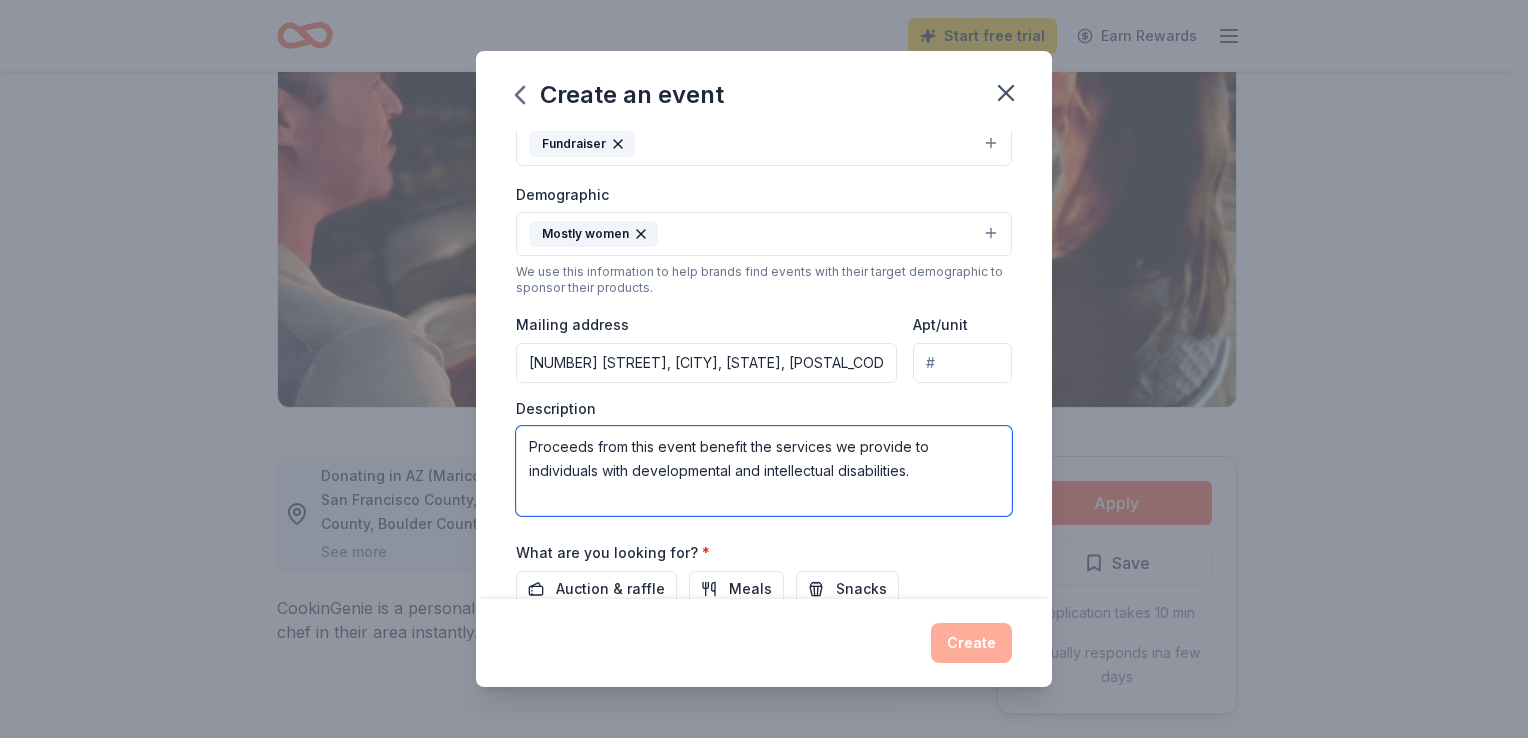 click on "Proceeds from this event benefit the services we provide to individuals with developmental and intellectual disabilities." at bounding box center (764, 471) 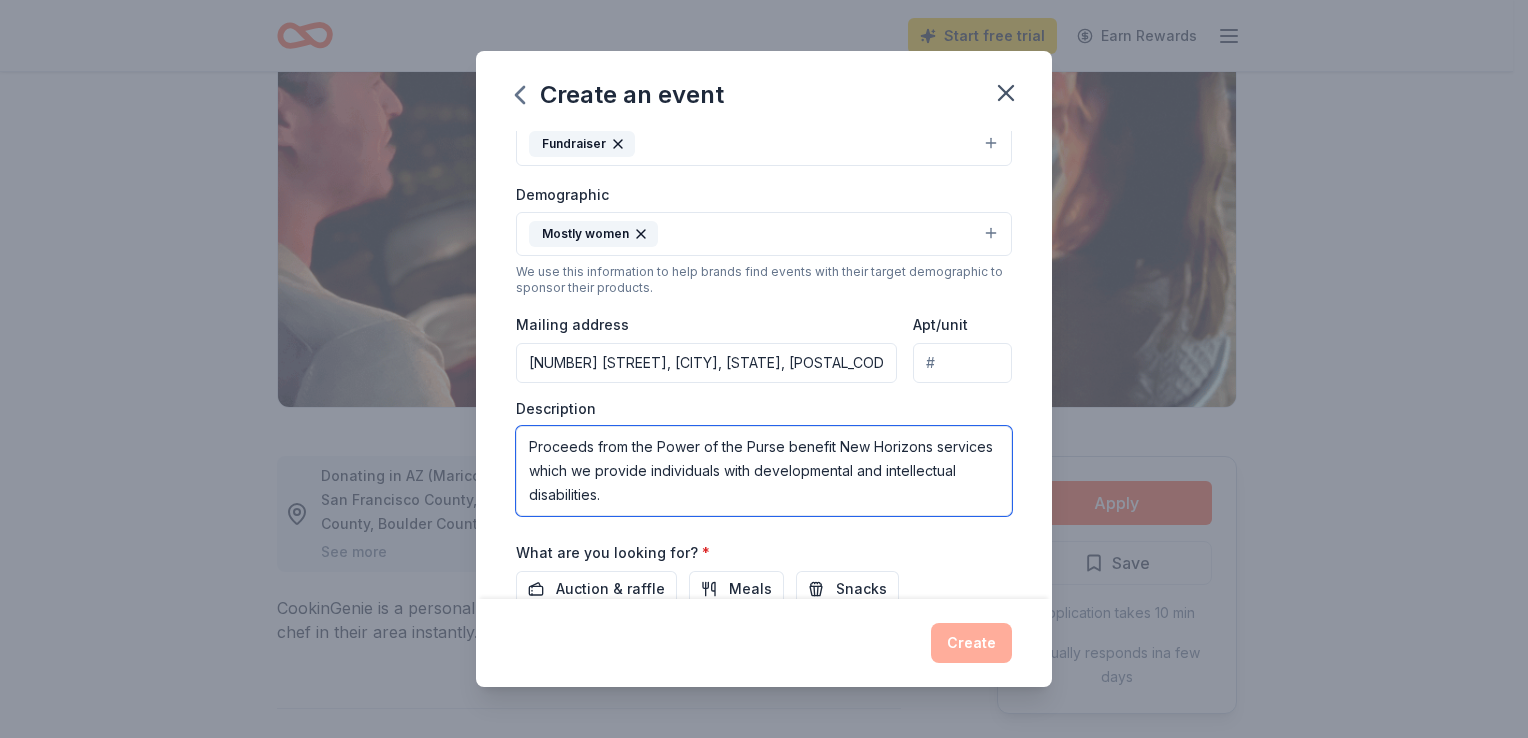 drag, startPoint x: 524, startPoint y: 442, endPoint x: 729, endPoint y: 496, distance: 211.99292 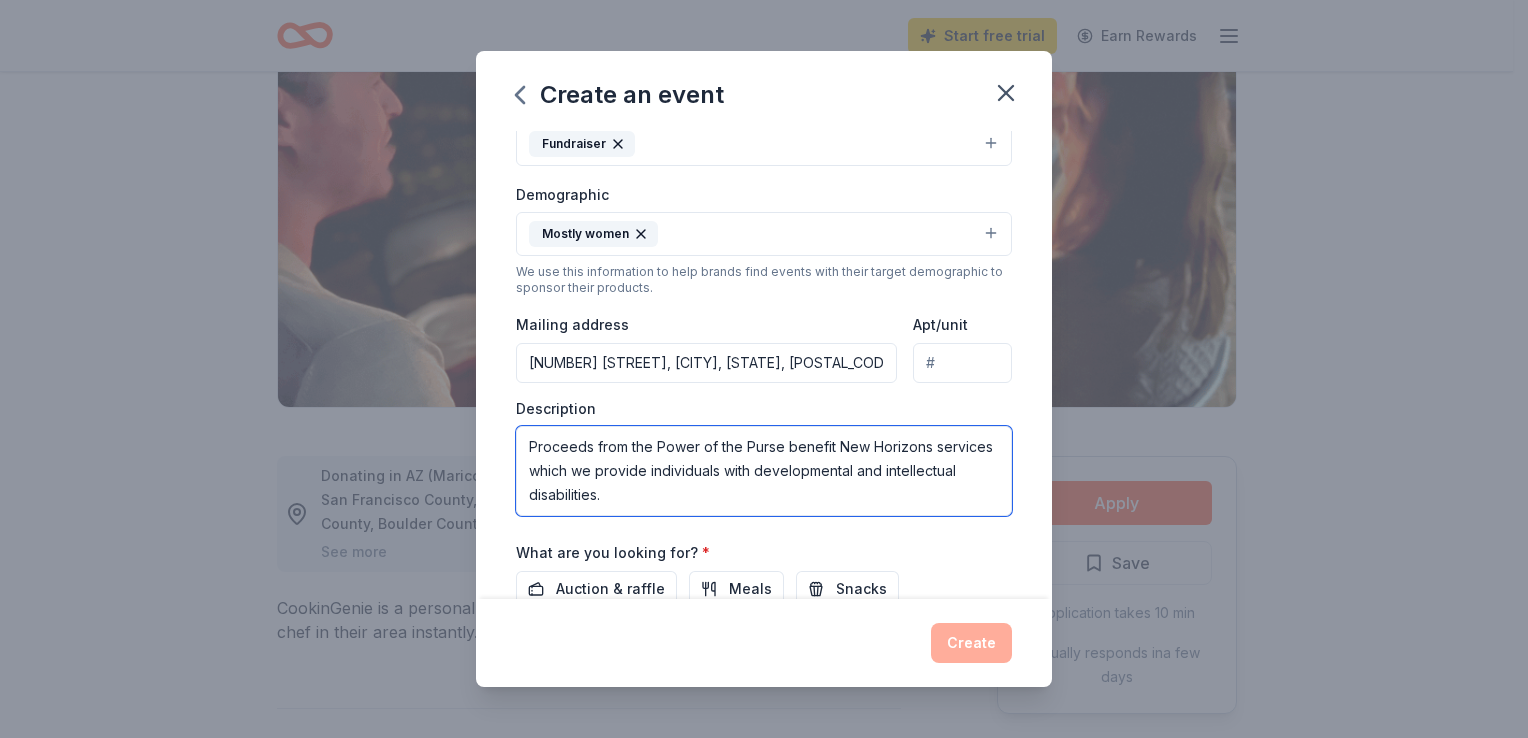 paste on "The Power of the Purse, Pearls of Wisdom, is a fundraising event for New Horizons, a non-profit charity providing services for individuals with special need" 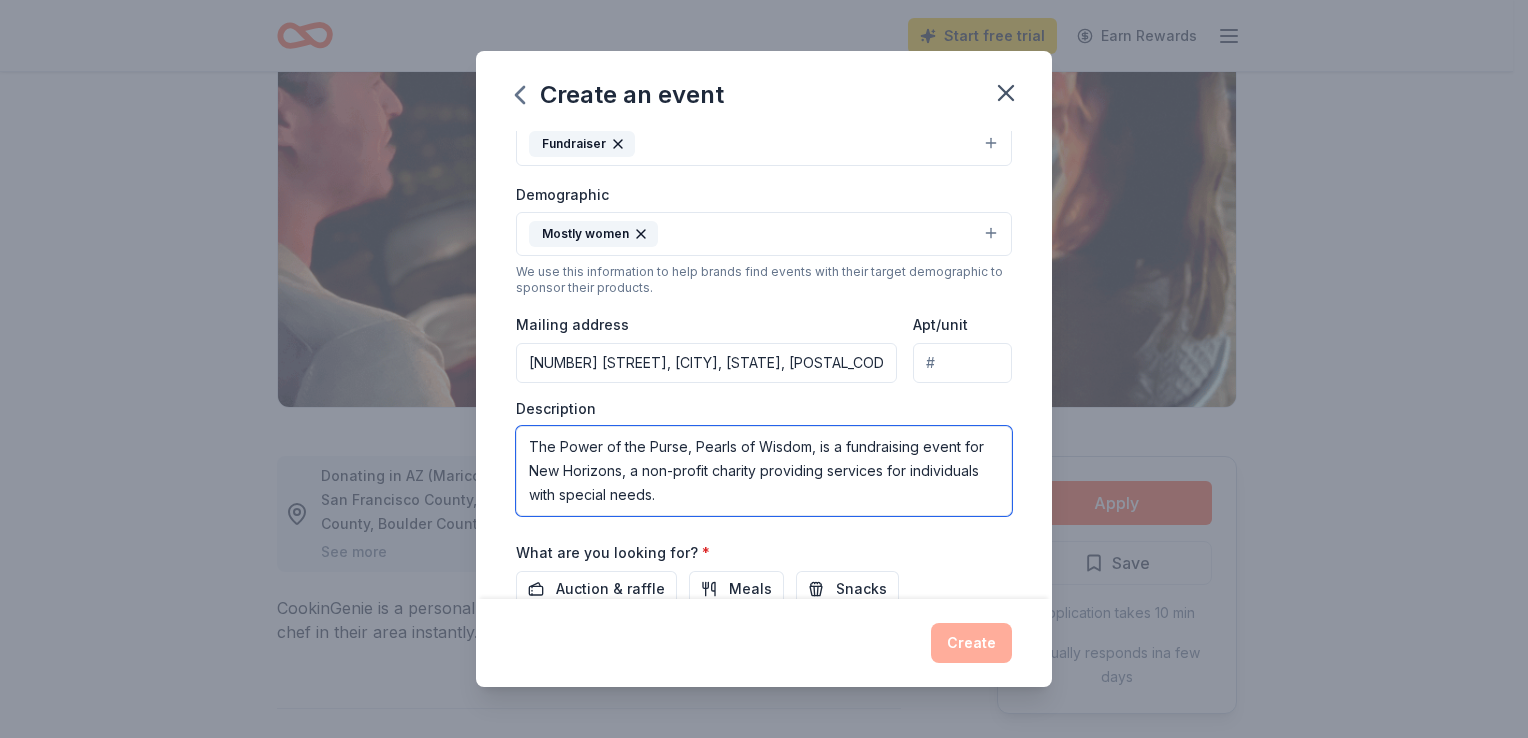 click on "The Power of the Purse, Pearls of Wisdom, is a fundraising event for New Horizons, a non-profit charity providing services for individuals with special needs." at bounding box center (764, 471) 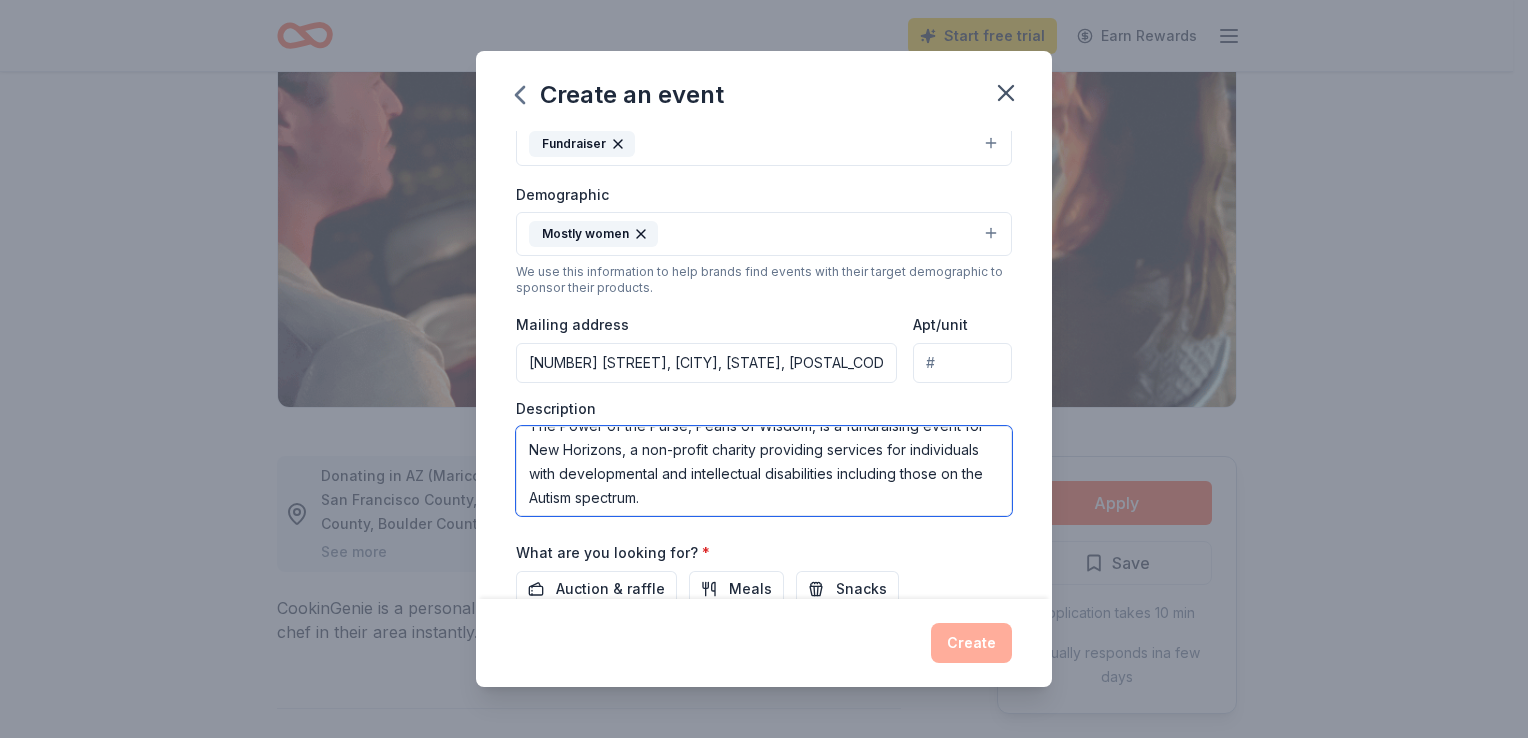 scroll, scrollTop: 24, scrollLeft: 0, axis: vertical 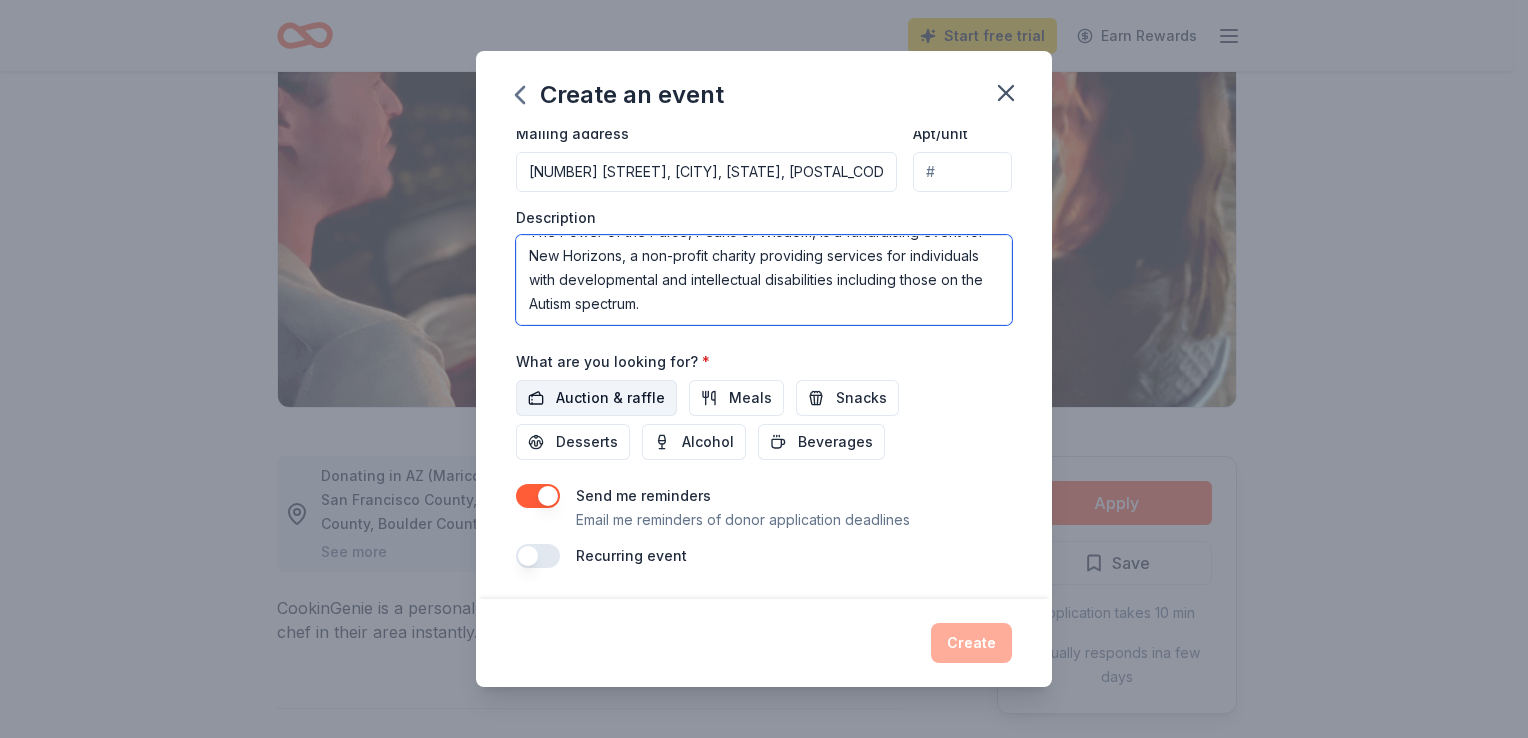 type on "The Power of the Purse, Pearls of Wisdom, is a fundraising event for New Horizons, a non-profit charity providing services for individuals with developmental and intellectual disabilities including those on the Autism spectrum." 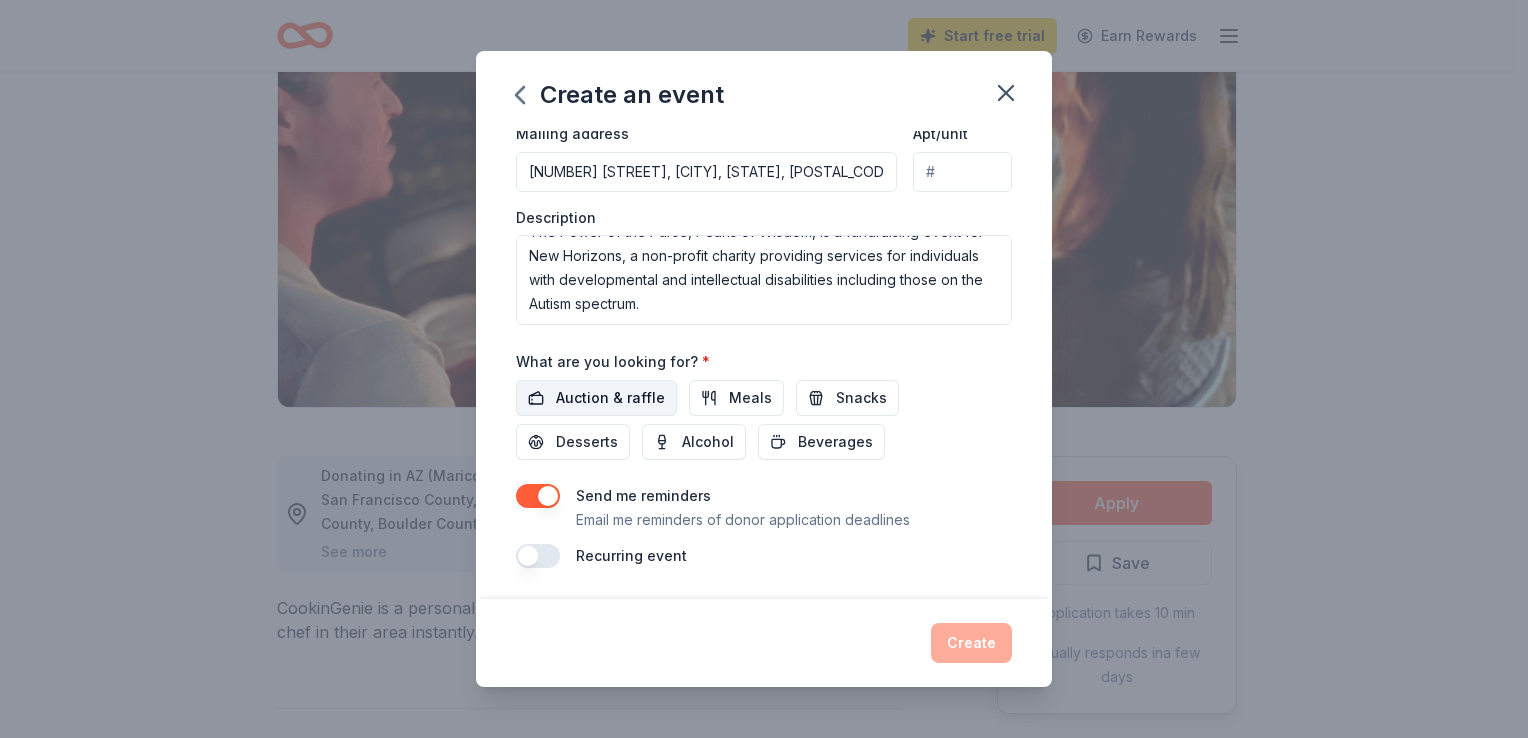 click on "Auction & raffle" at bounding box center (610, 398) 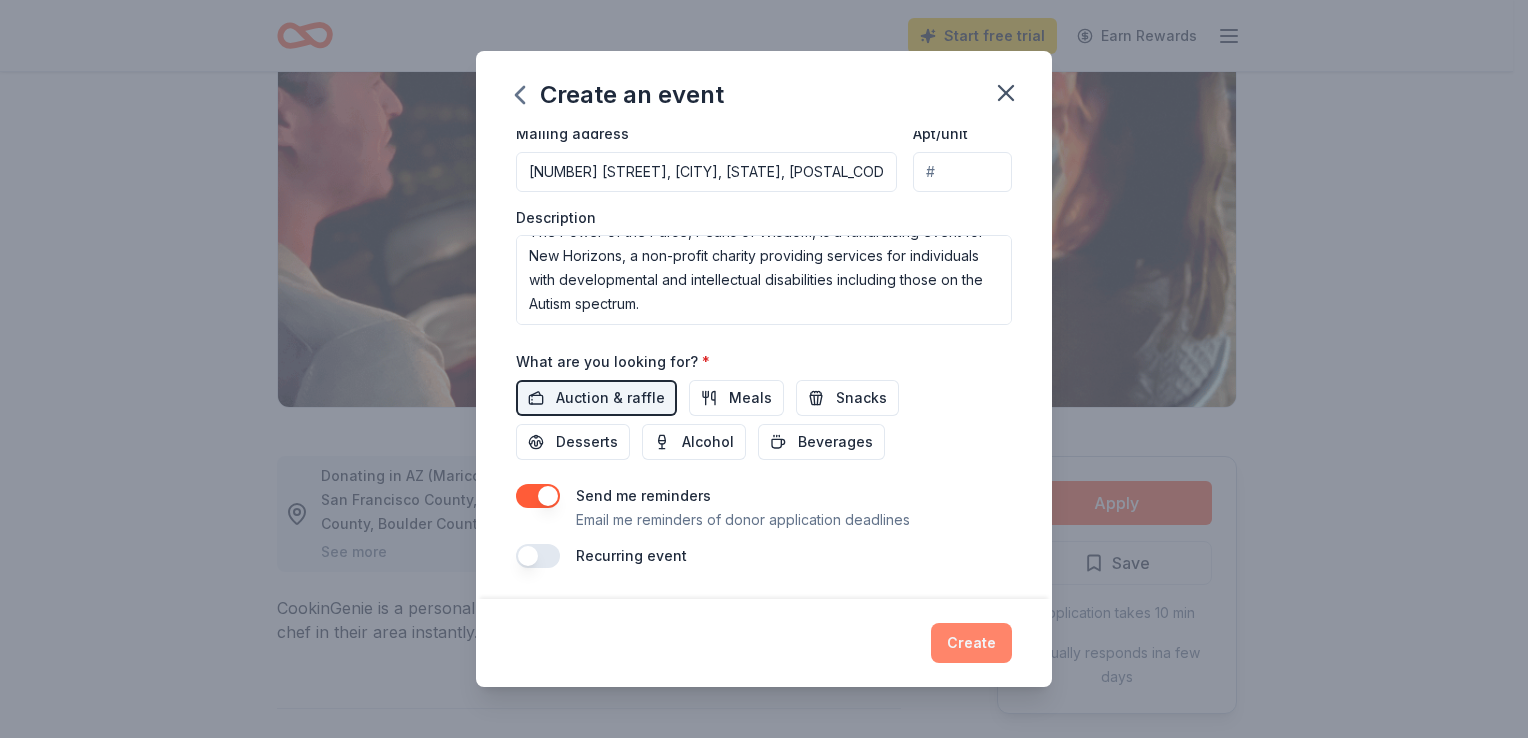 click on "Create" at bounding box center (971, 643) 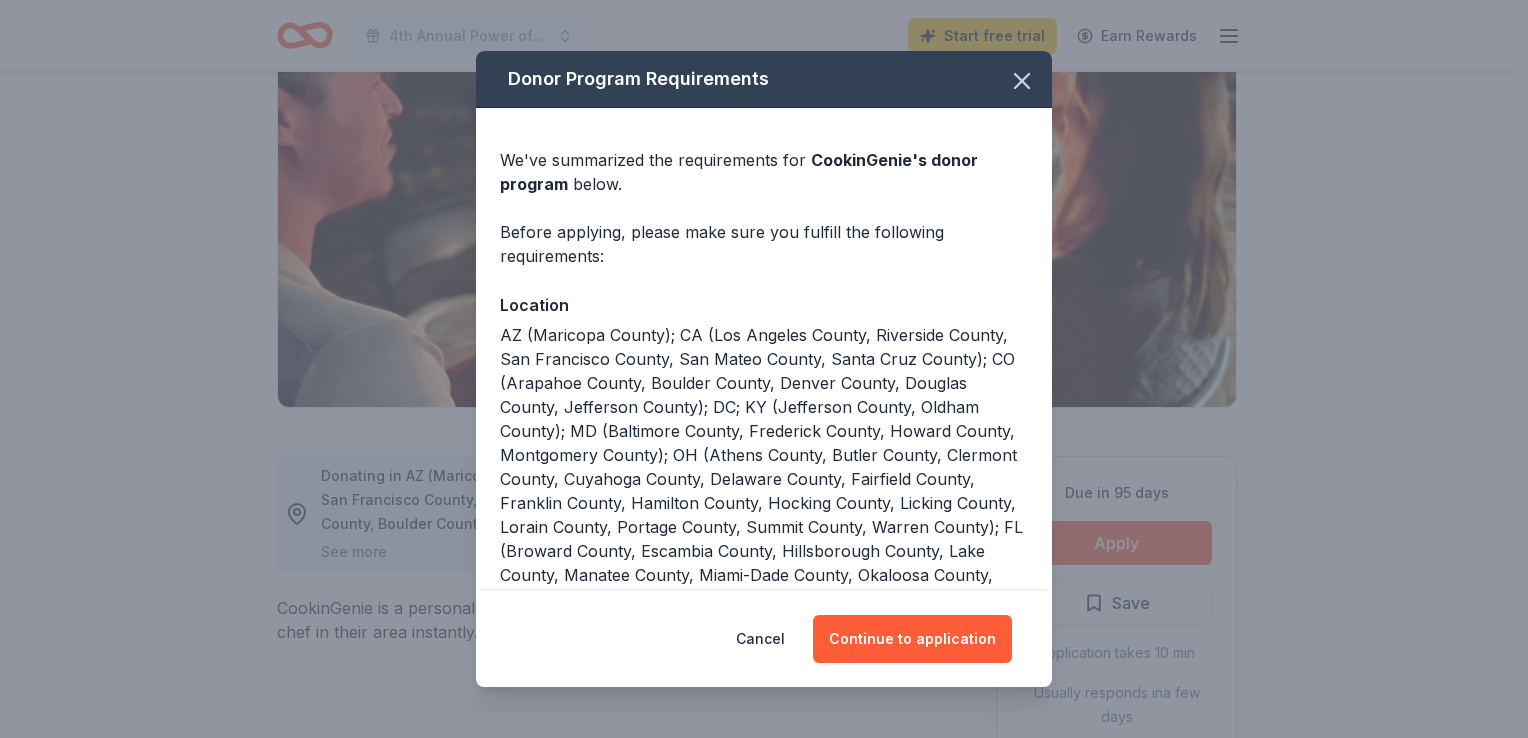 click on "Continue to application" at bounding box center [912, 639] 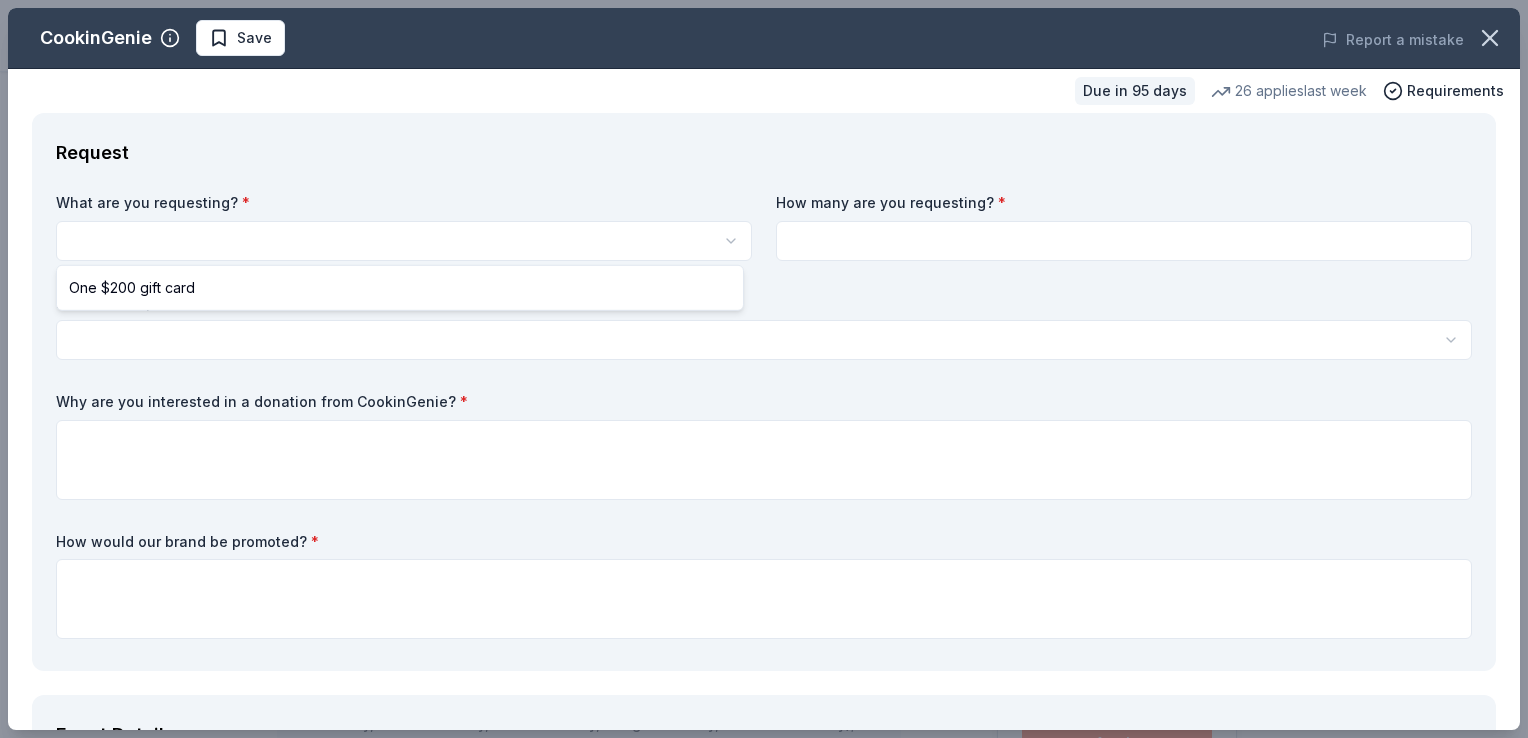scroll, scrollTop: 0, scrollLeft: 0, axis: both 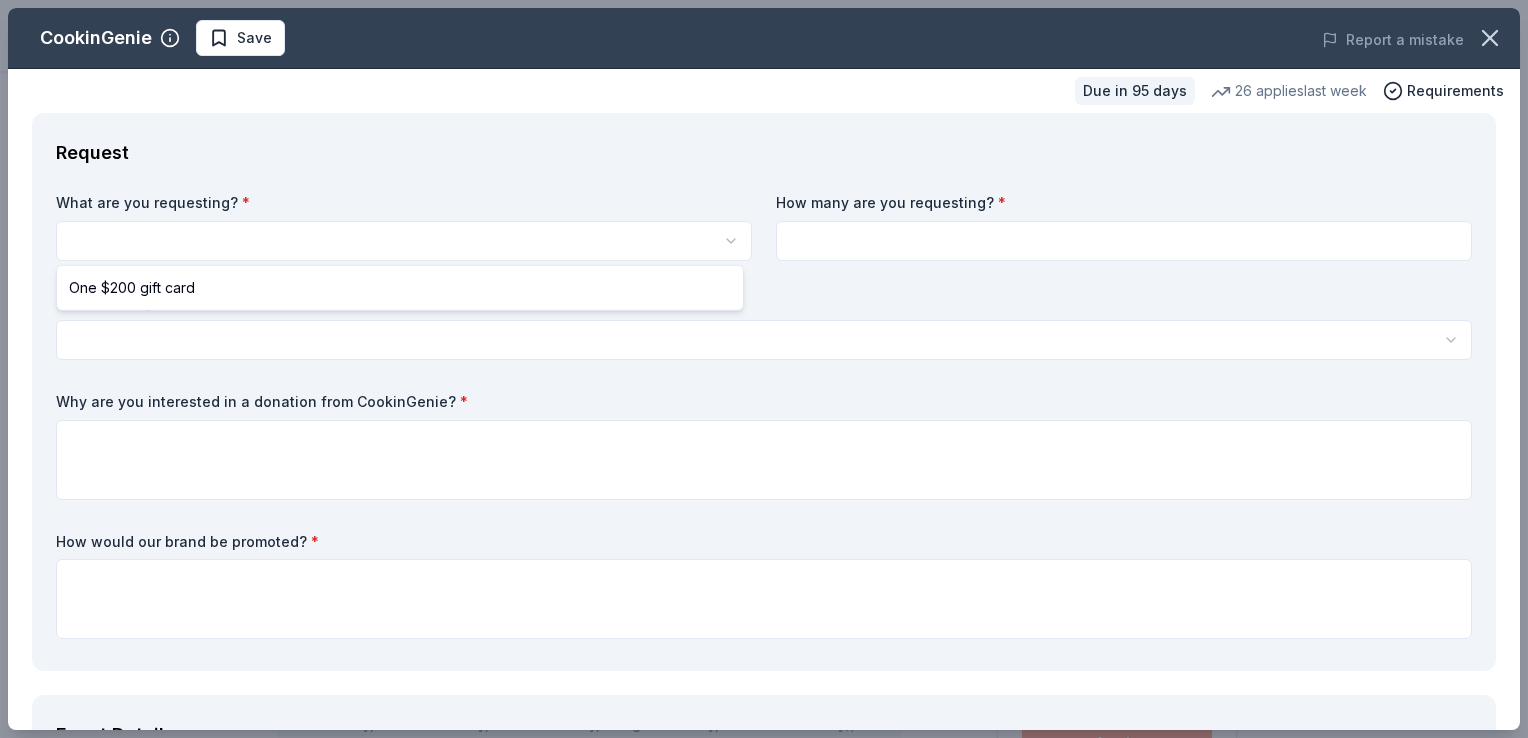 select on "One $200 gift card" 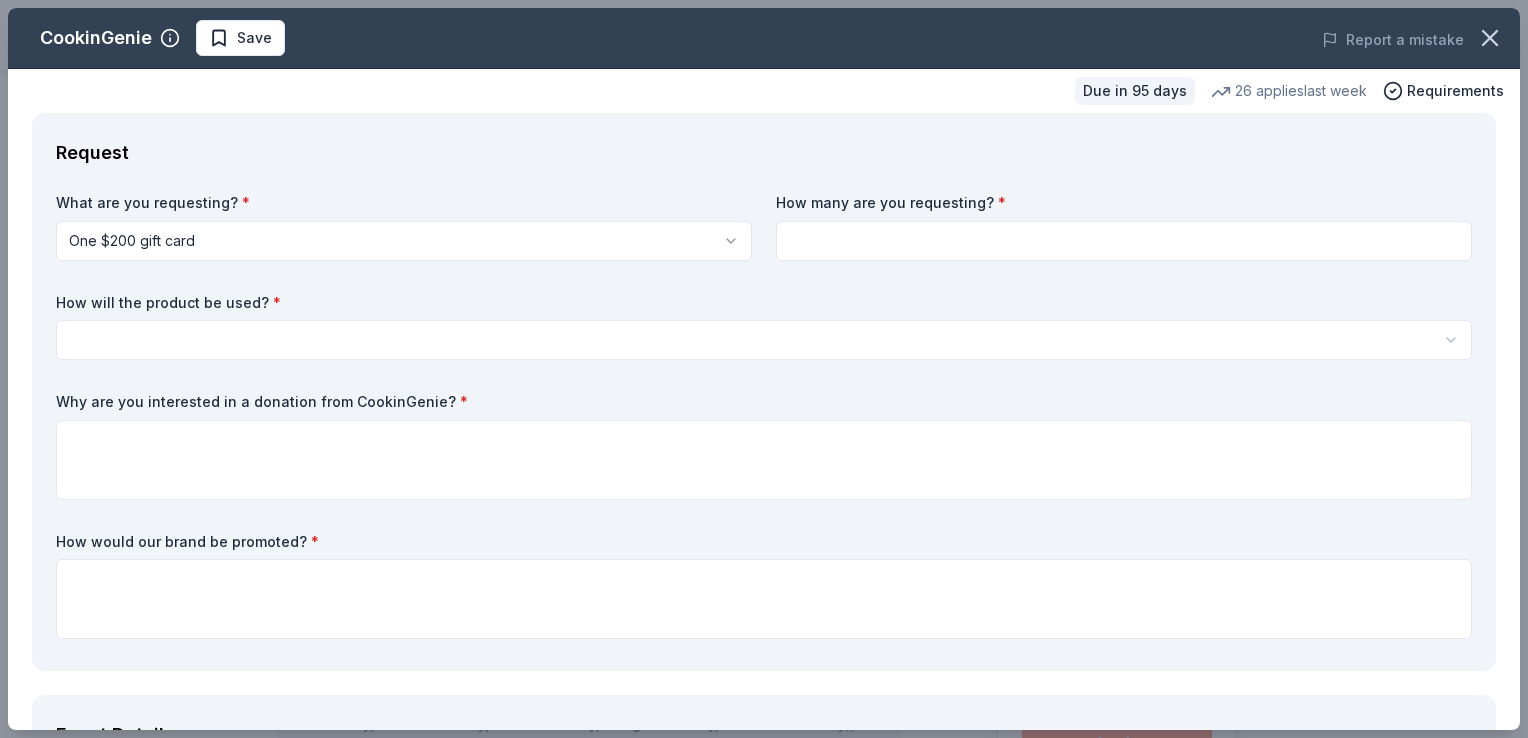 click at bounding box center [1124, 241] 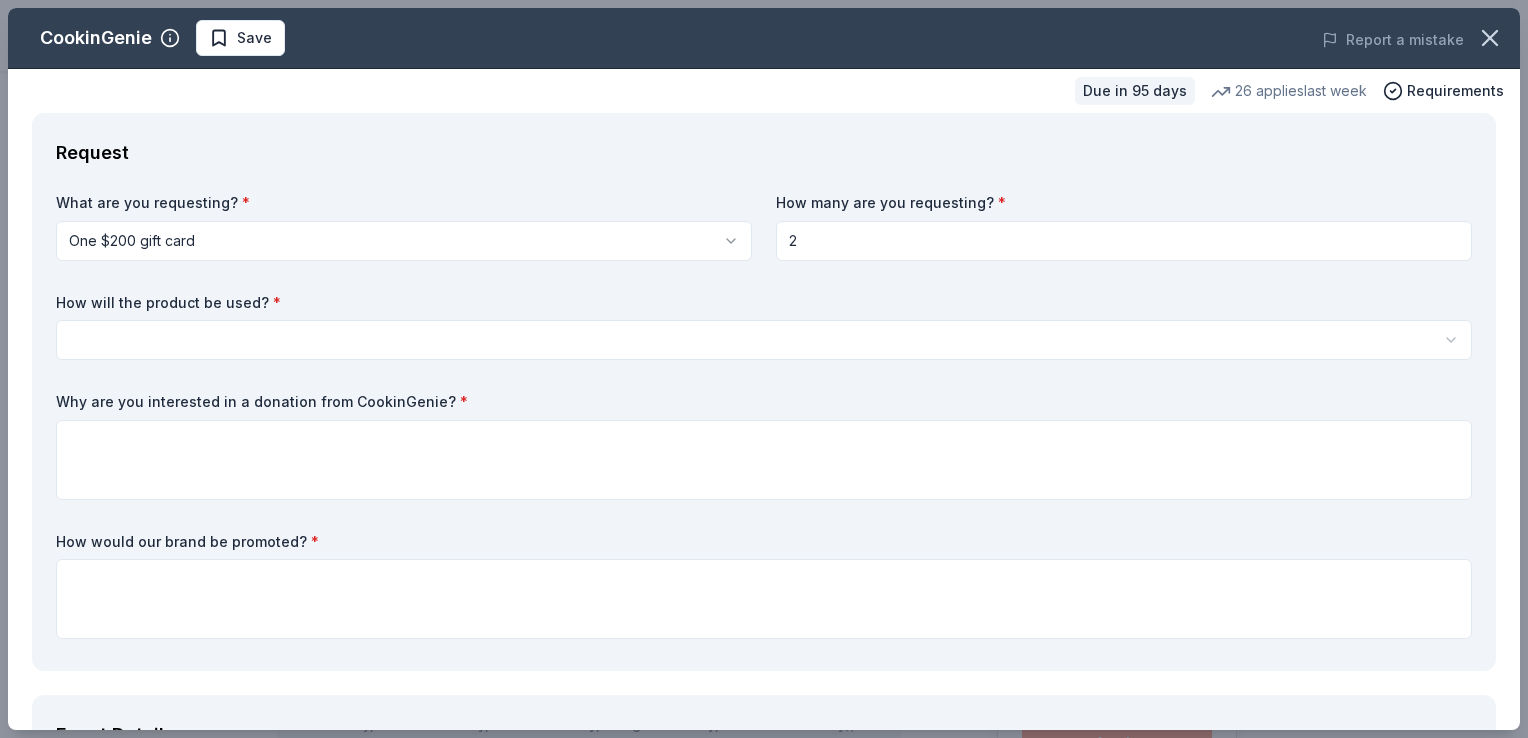 type on "2" 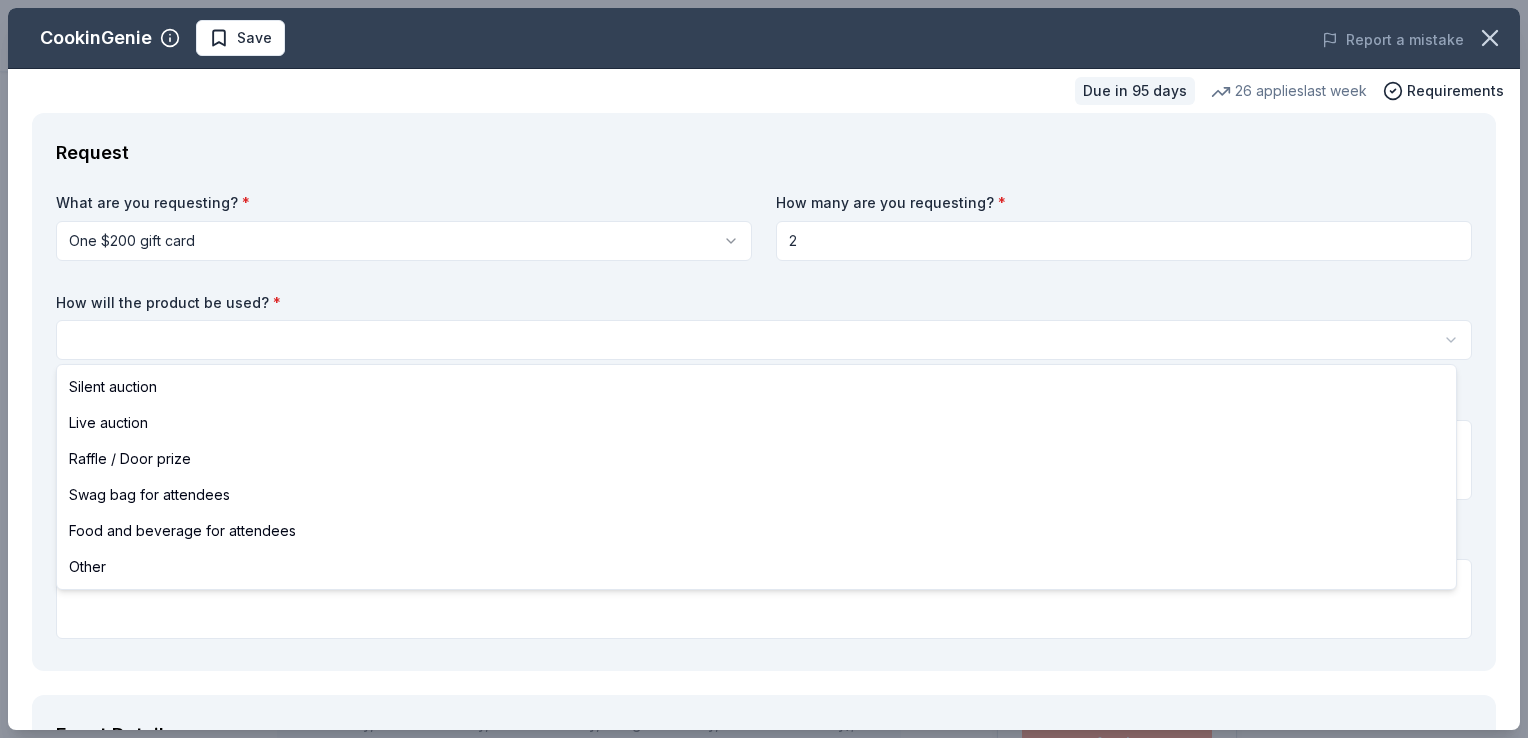 select on "silentAuction" 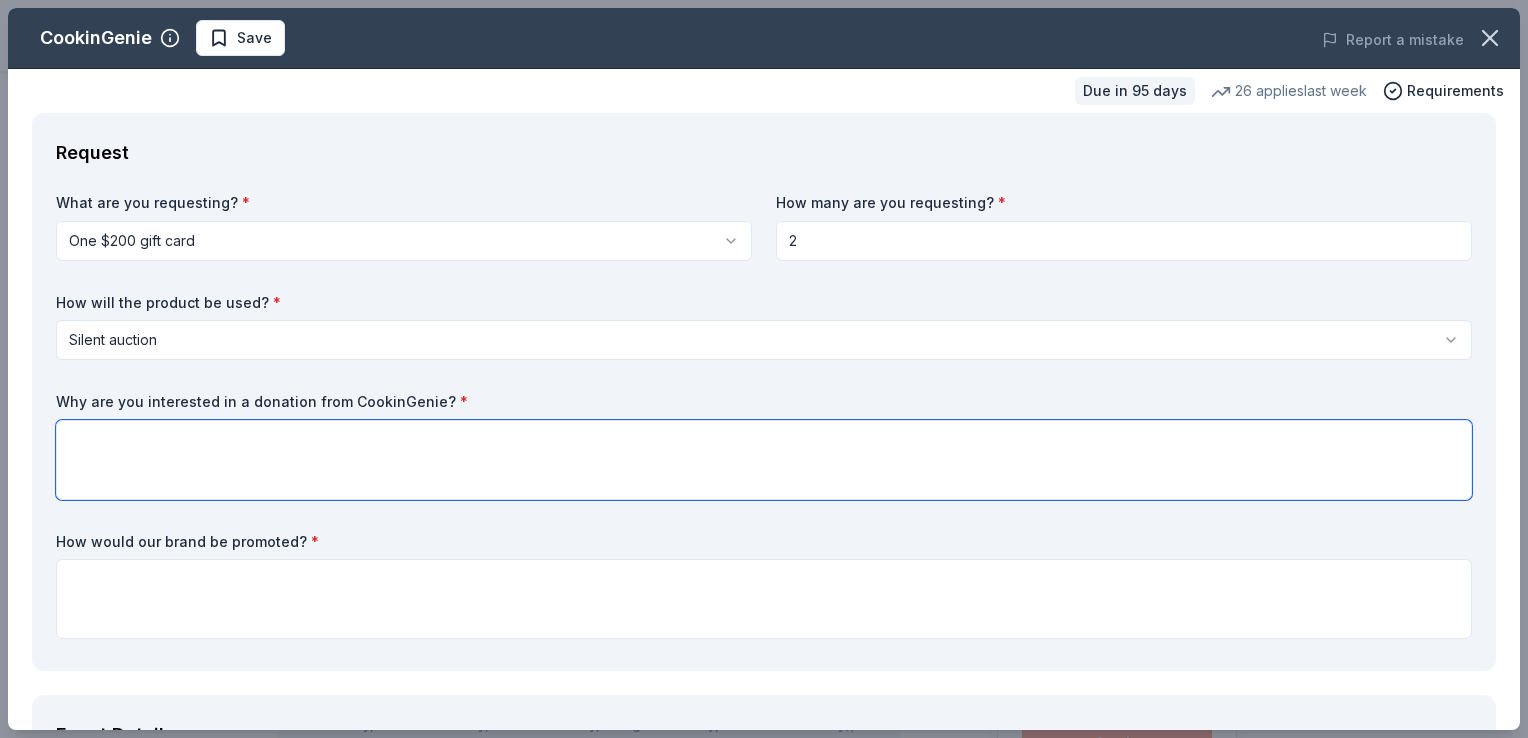 click at bounding box center [764, 460] 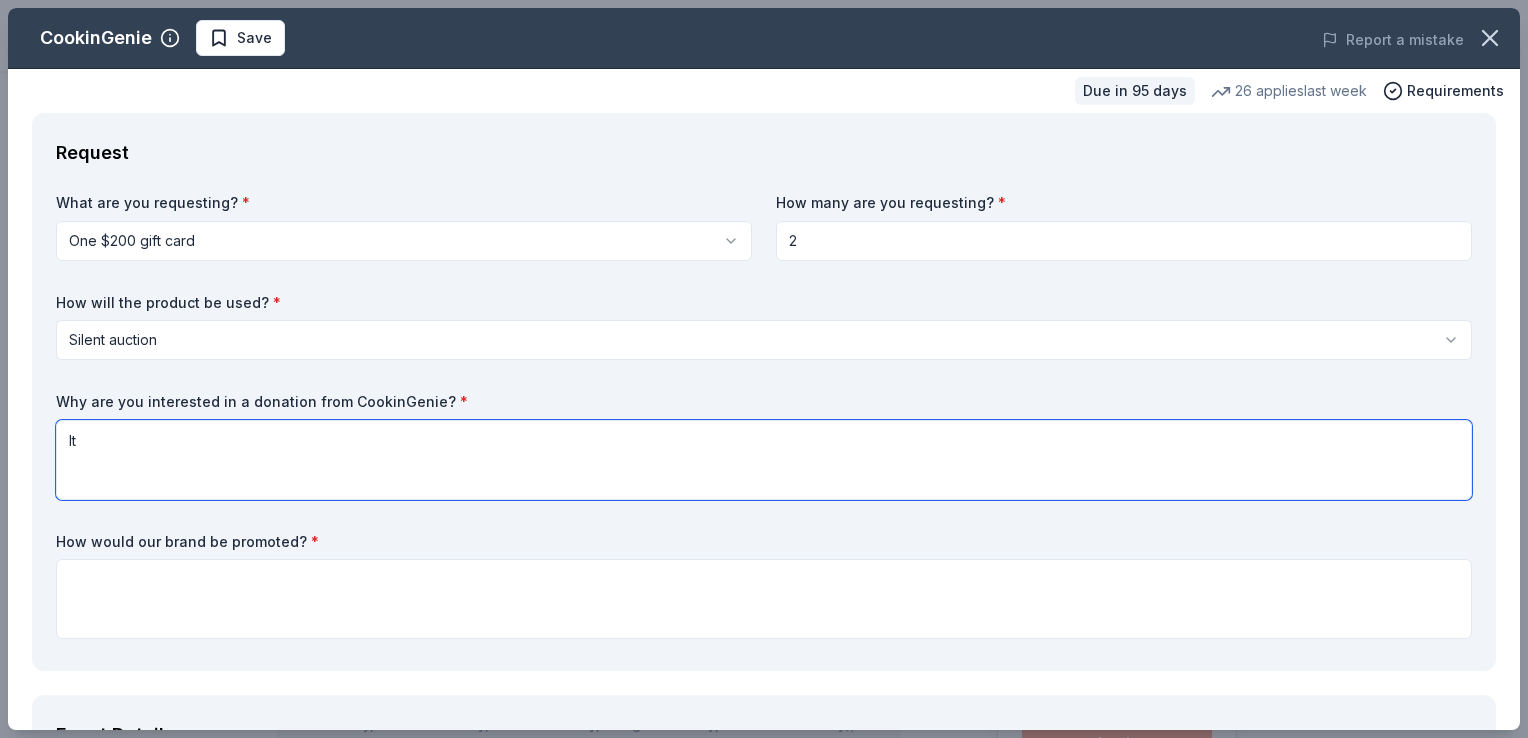 type on "I" 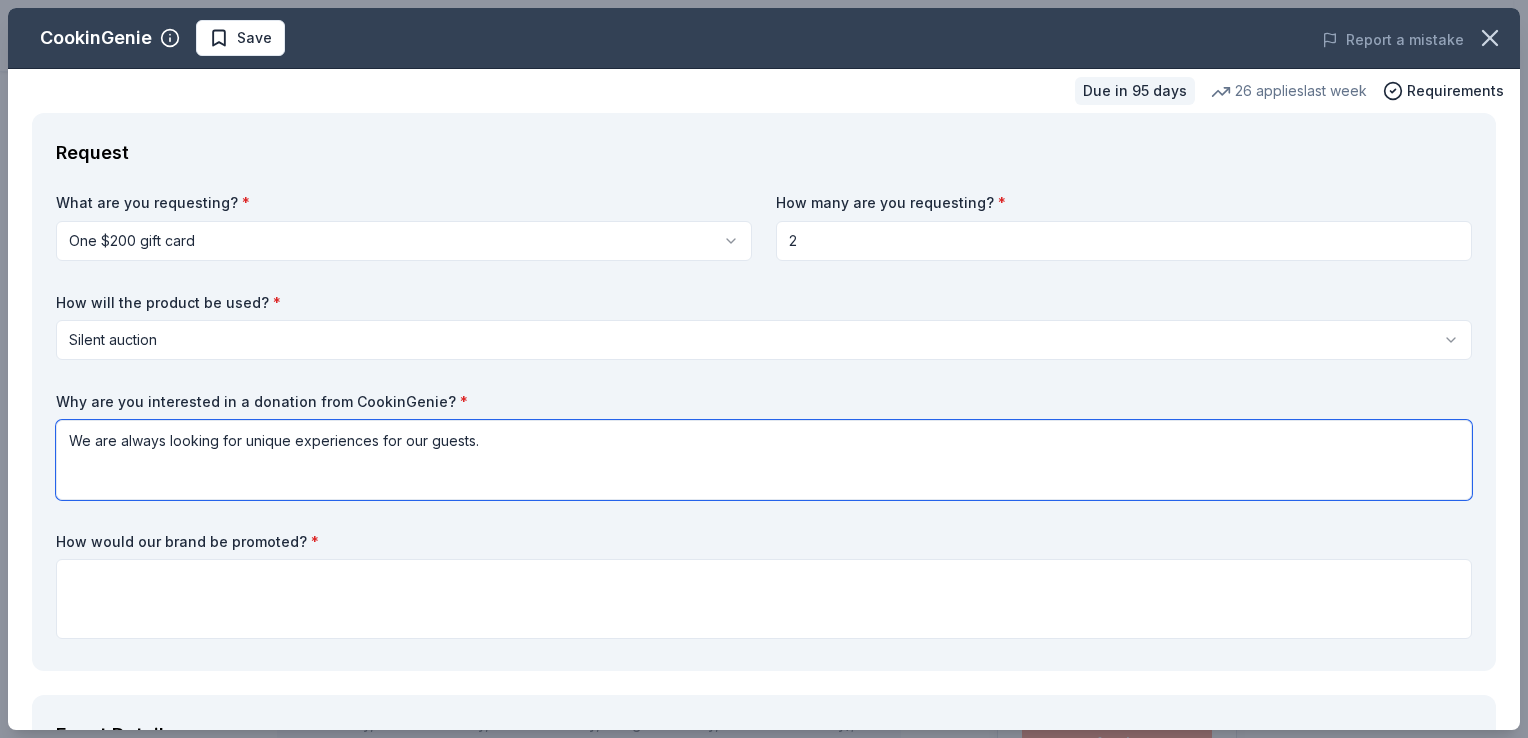 type on "We are always looking for unique experiences for our guests." 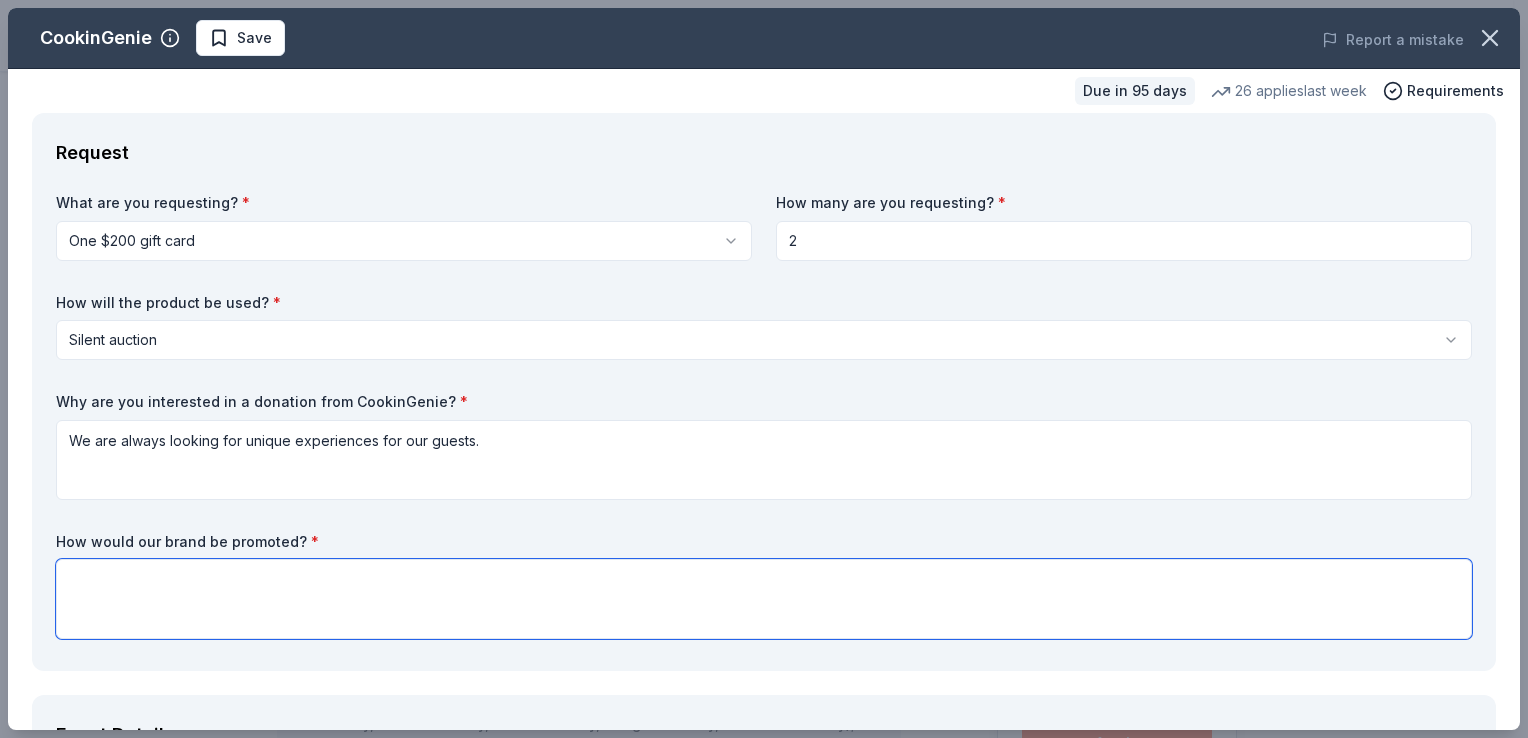 click at bounding box center [764, 599] 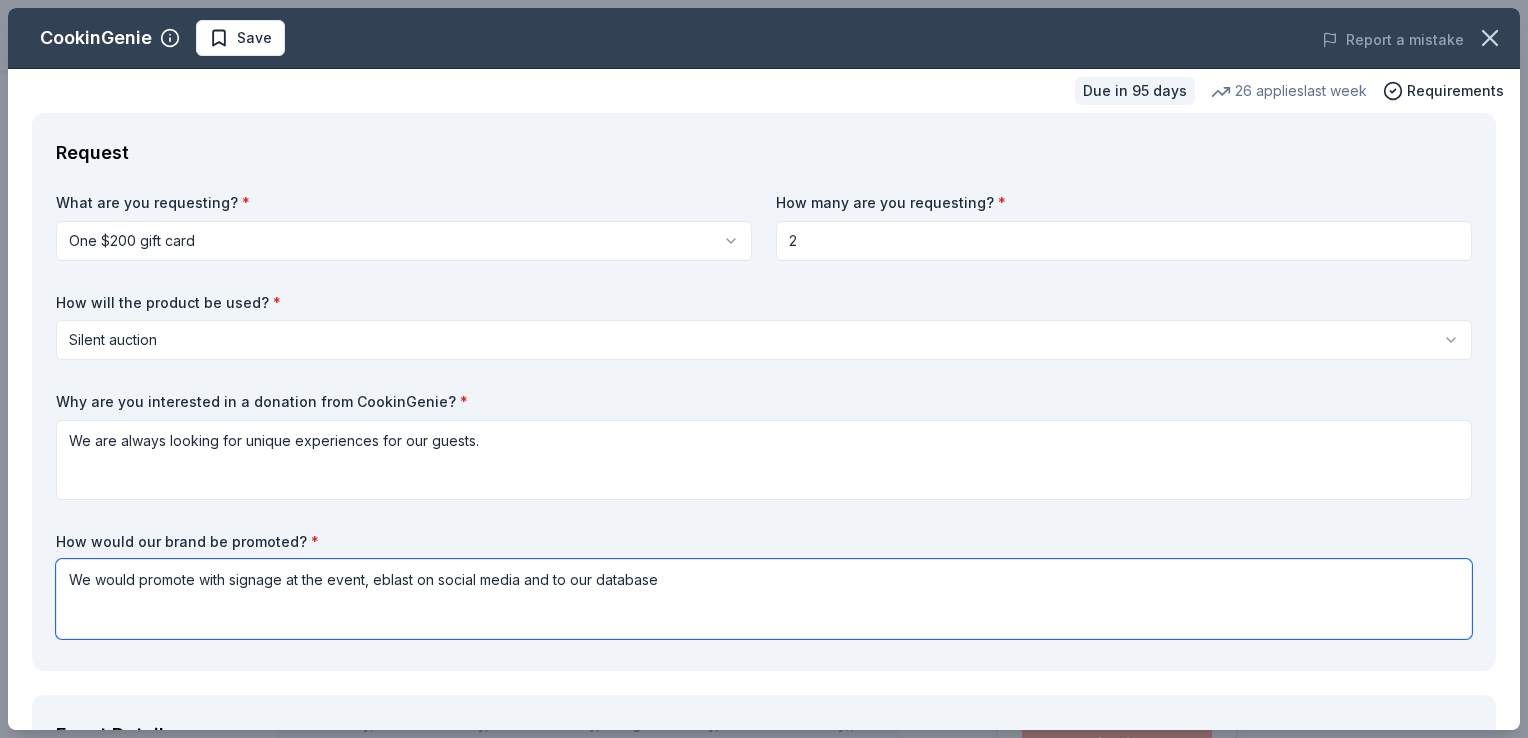 click on "We would promote with signage at the event, eblast on social media and to our database" at bounding box center [764, 599] 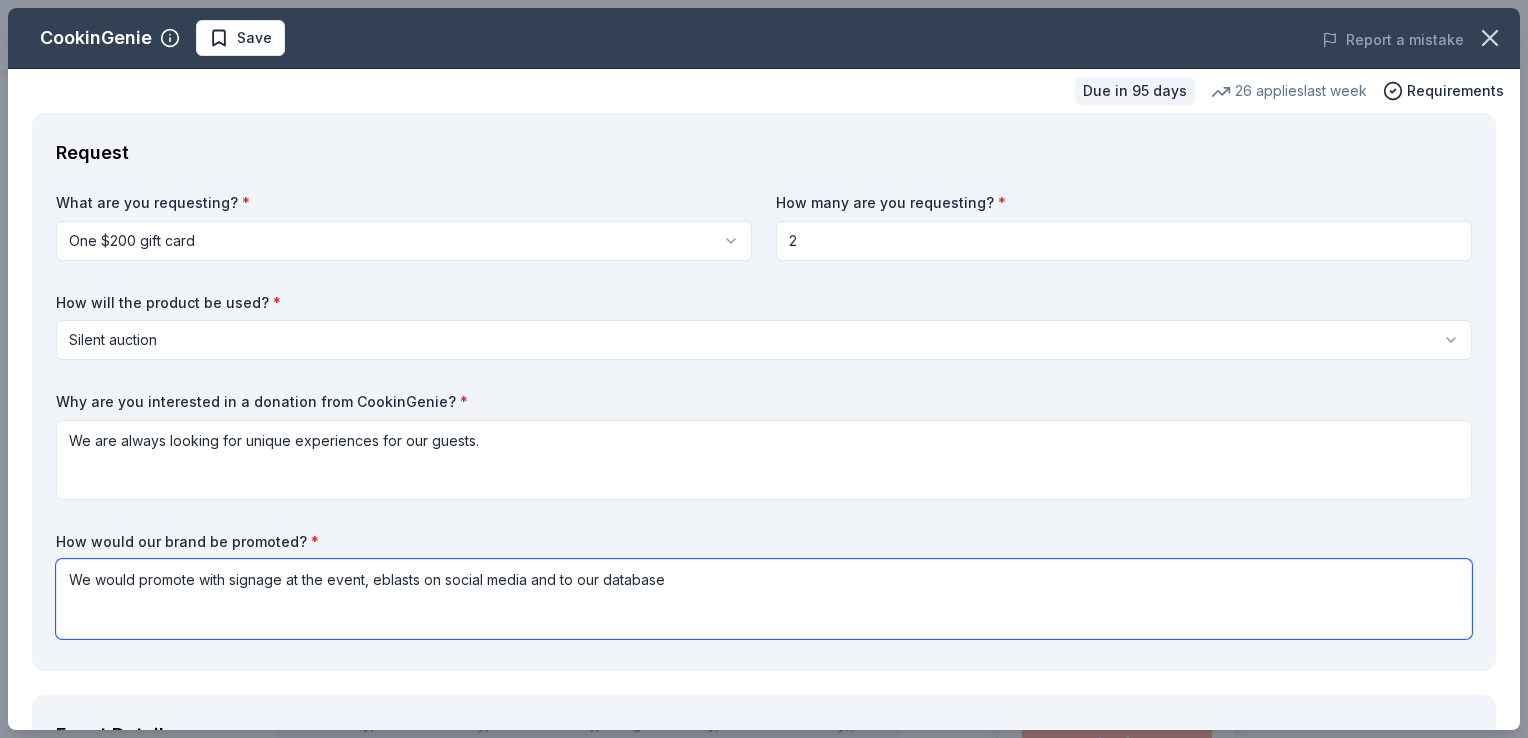 click on "We would promote with signage at the event, eblasts on social media and to our database" at bounding box center (764, 599) 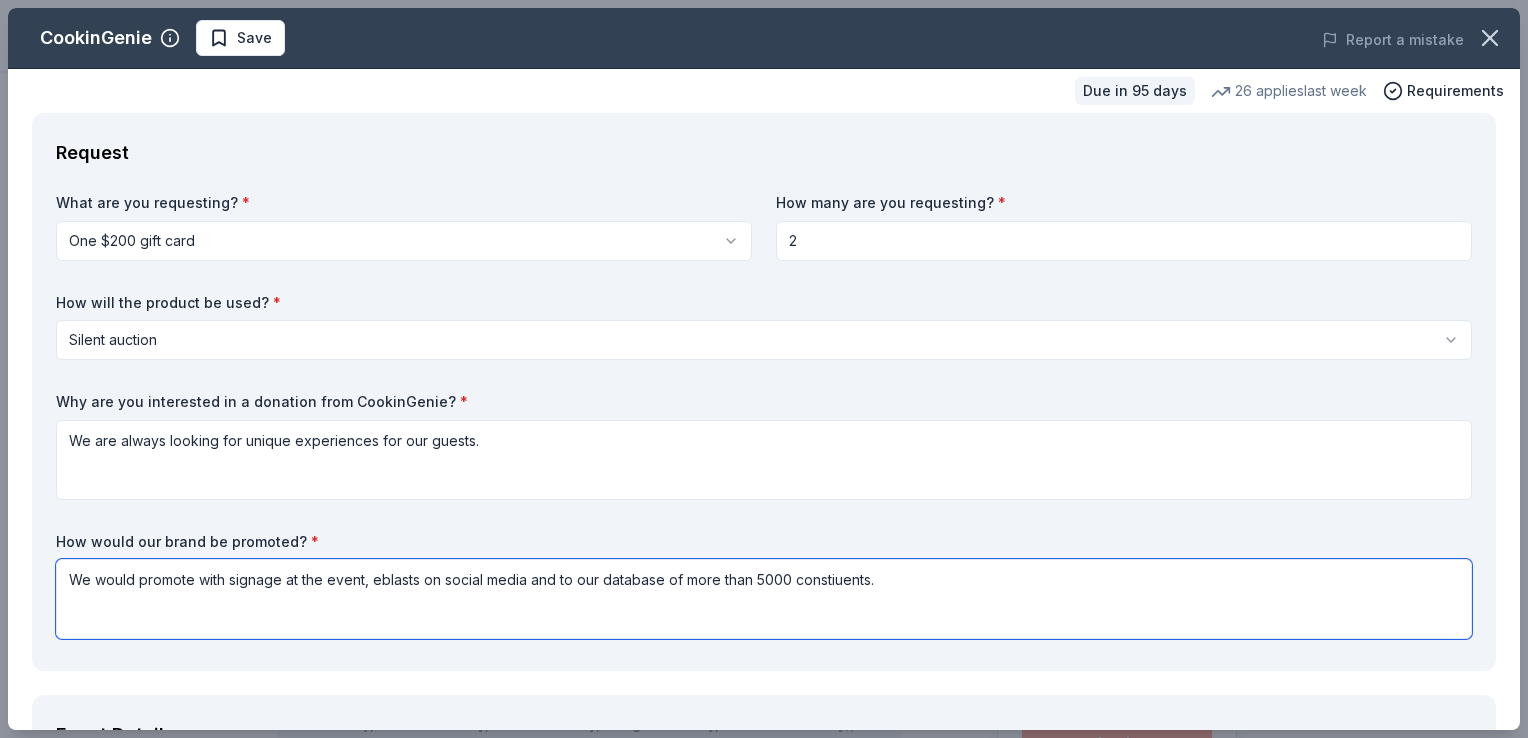 drag, startPoint x: 789, startPoint y: 582, endPoint x: 805, endPoint y: 610, distance: 32.24903 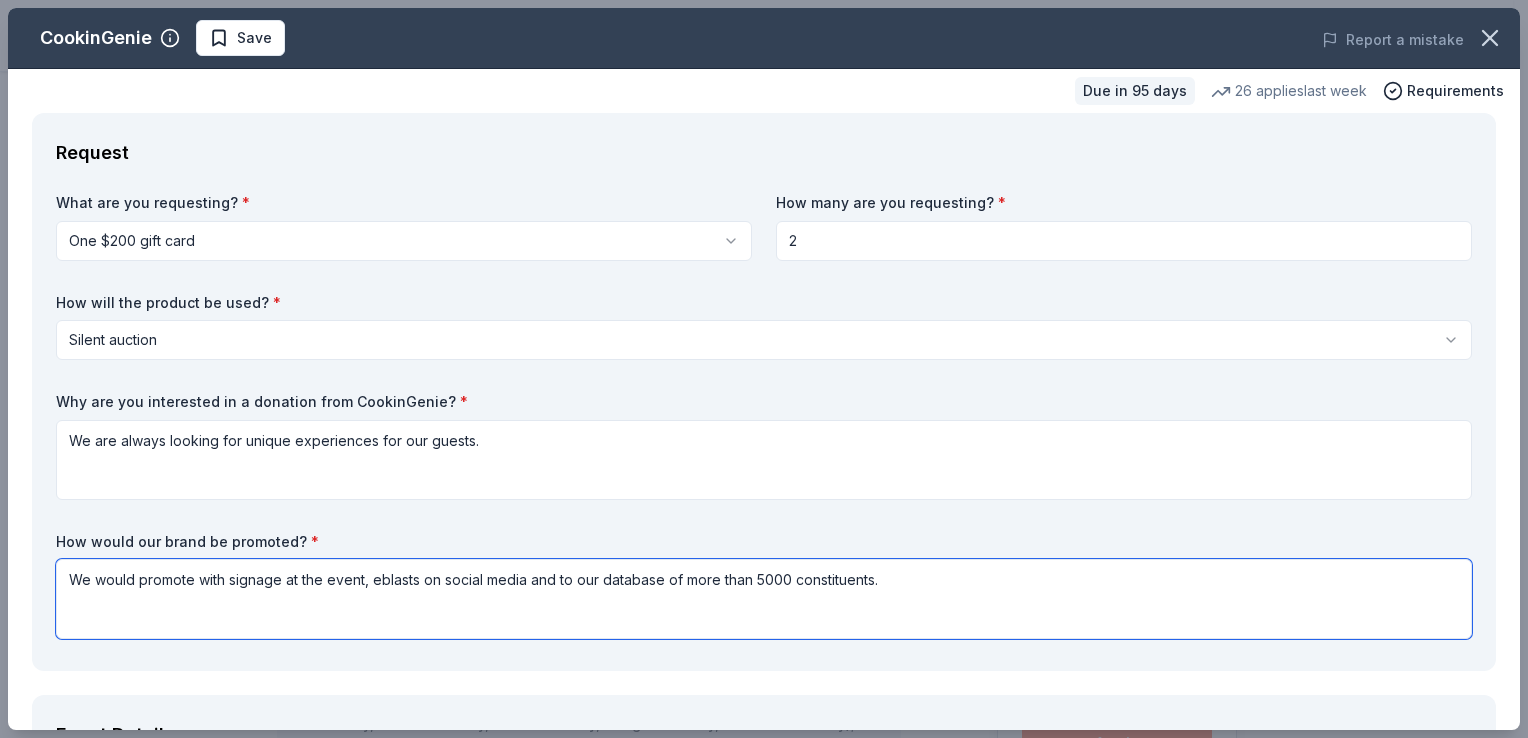 click on "We would promote with signage at the event, eblasts on social media and to our database of more than 5000 constituents." at bounding box center [764, 599] 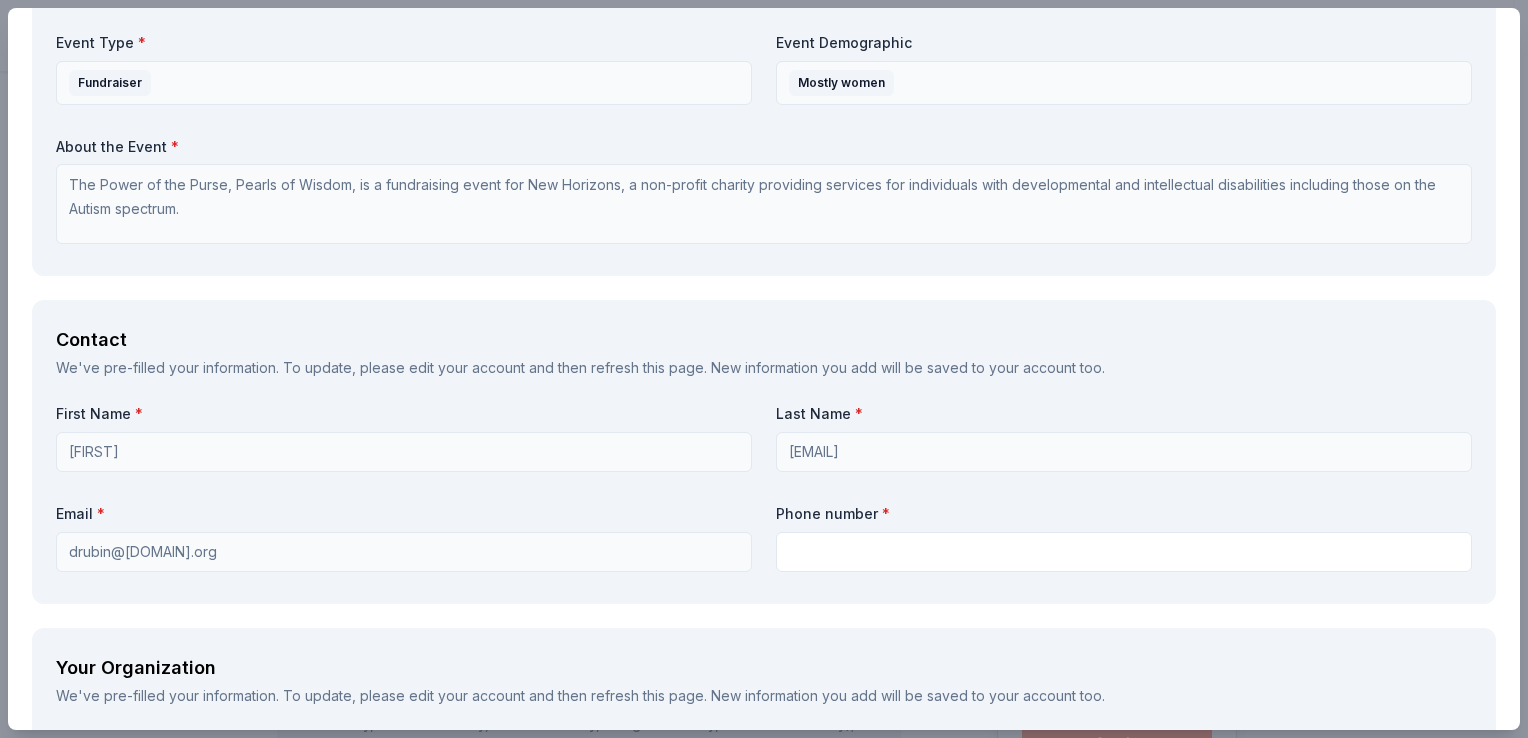 scroll, scrollTop: 1100, scrollLeft: 0, axis: vertical 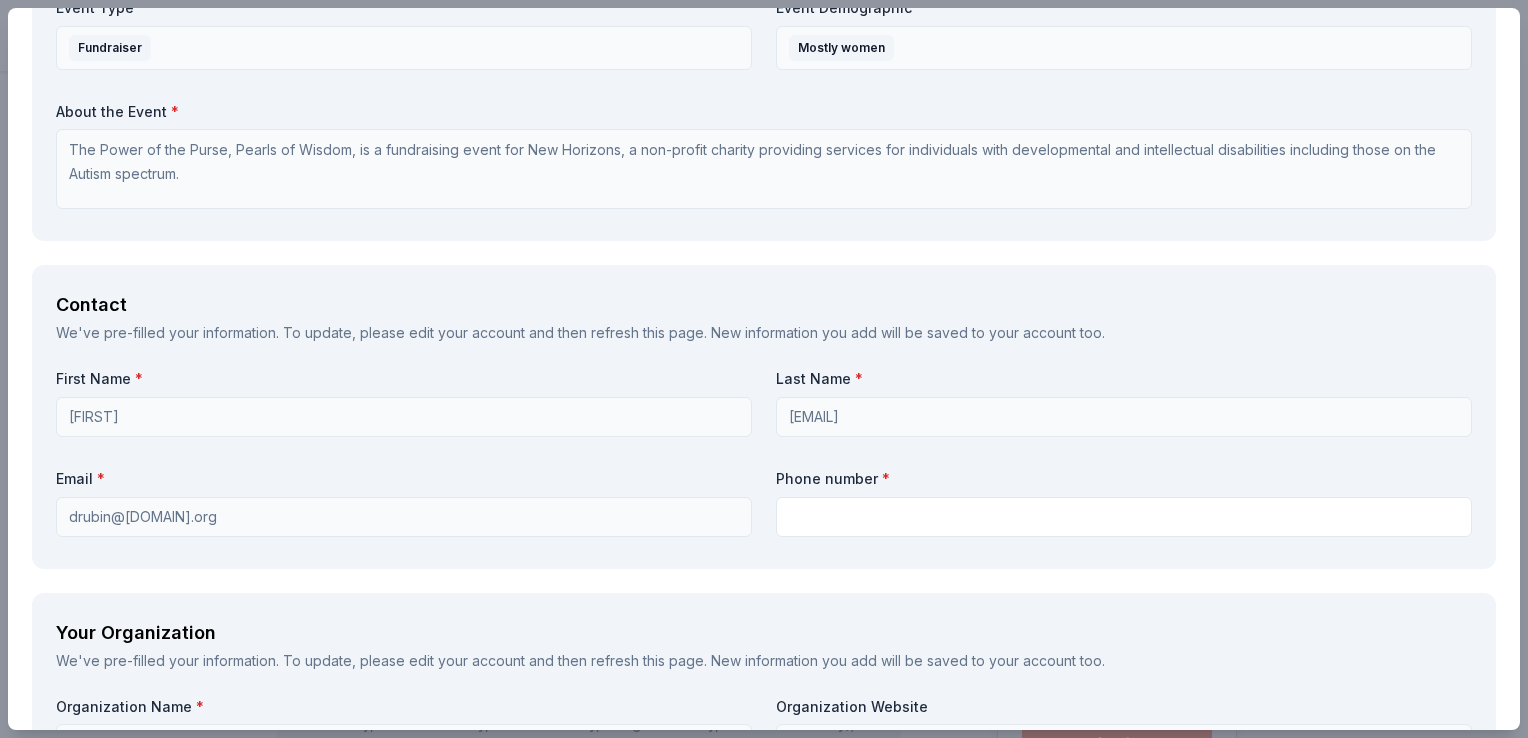 type on "We would promote with signage at the event, eblasts on social media and to our database of more than 5000 constituents. We also send out shout-outs through all our social media highlighting donations we receive." 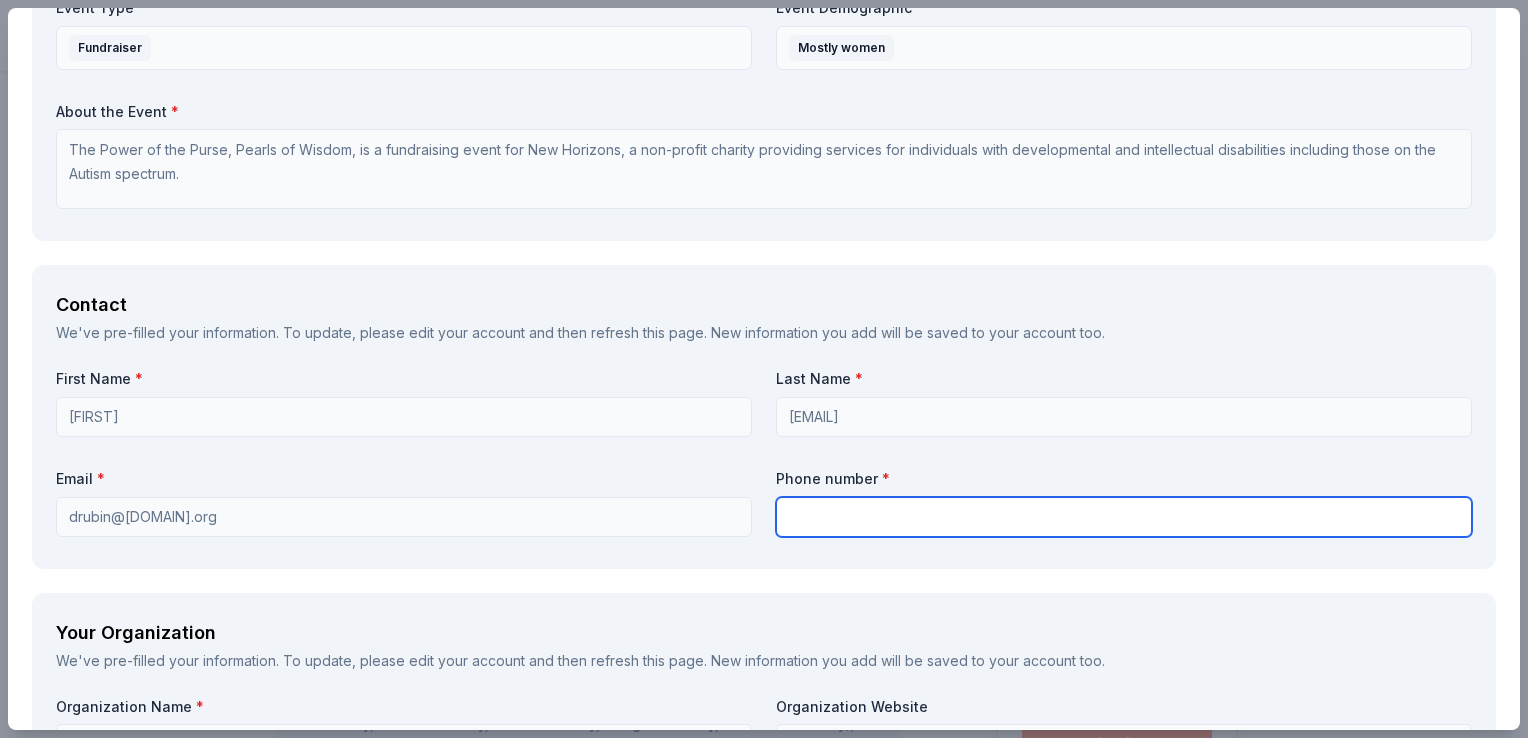 click at bounding box center [1124, 517] 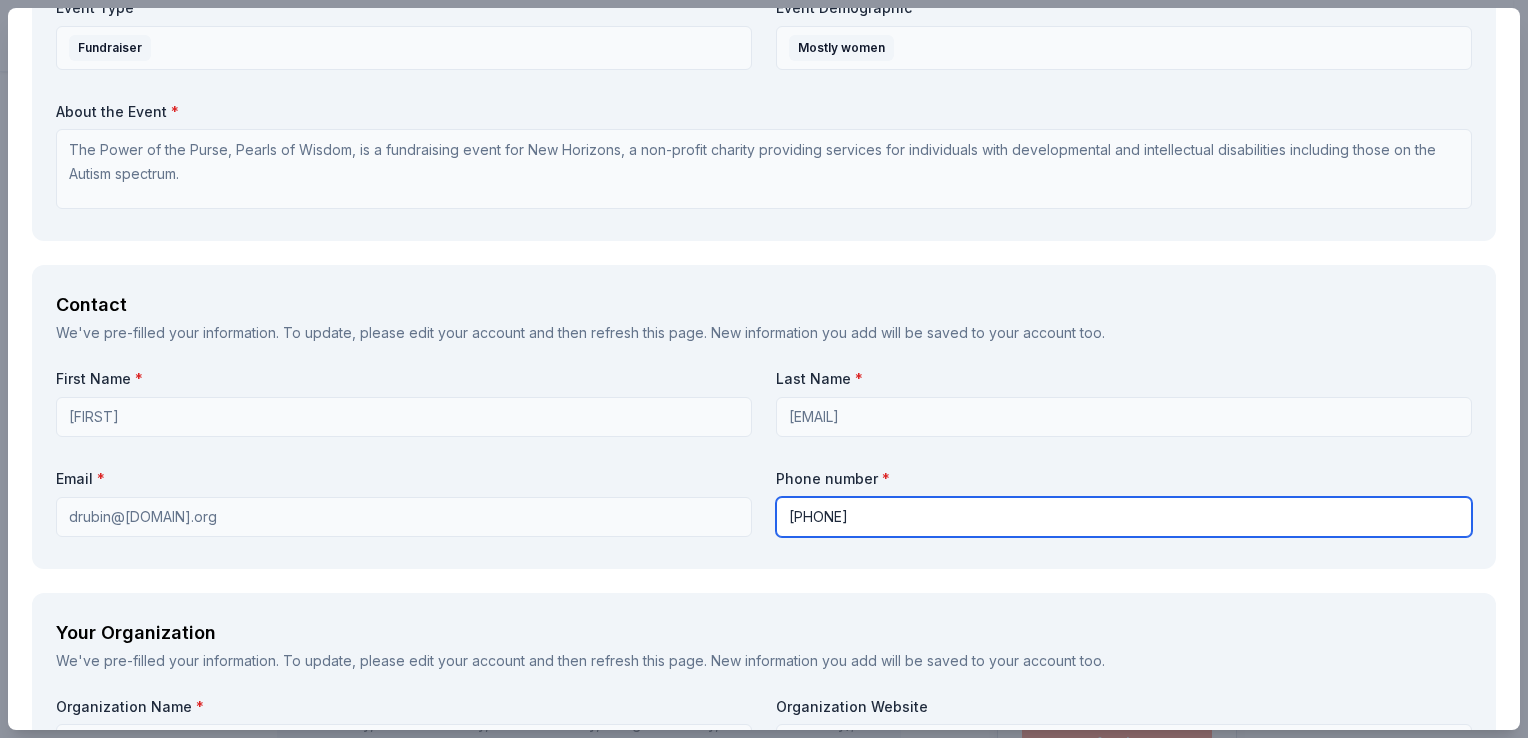 type on "[PHONE]" 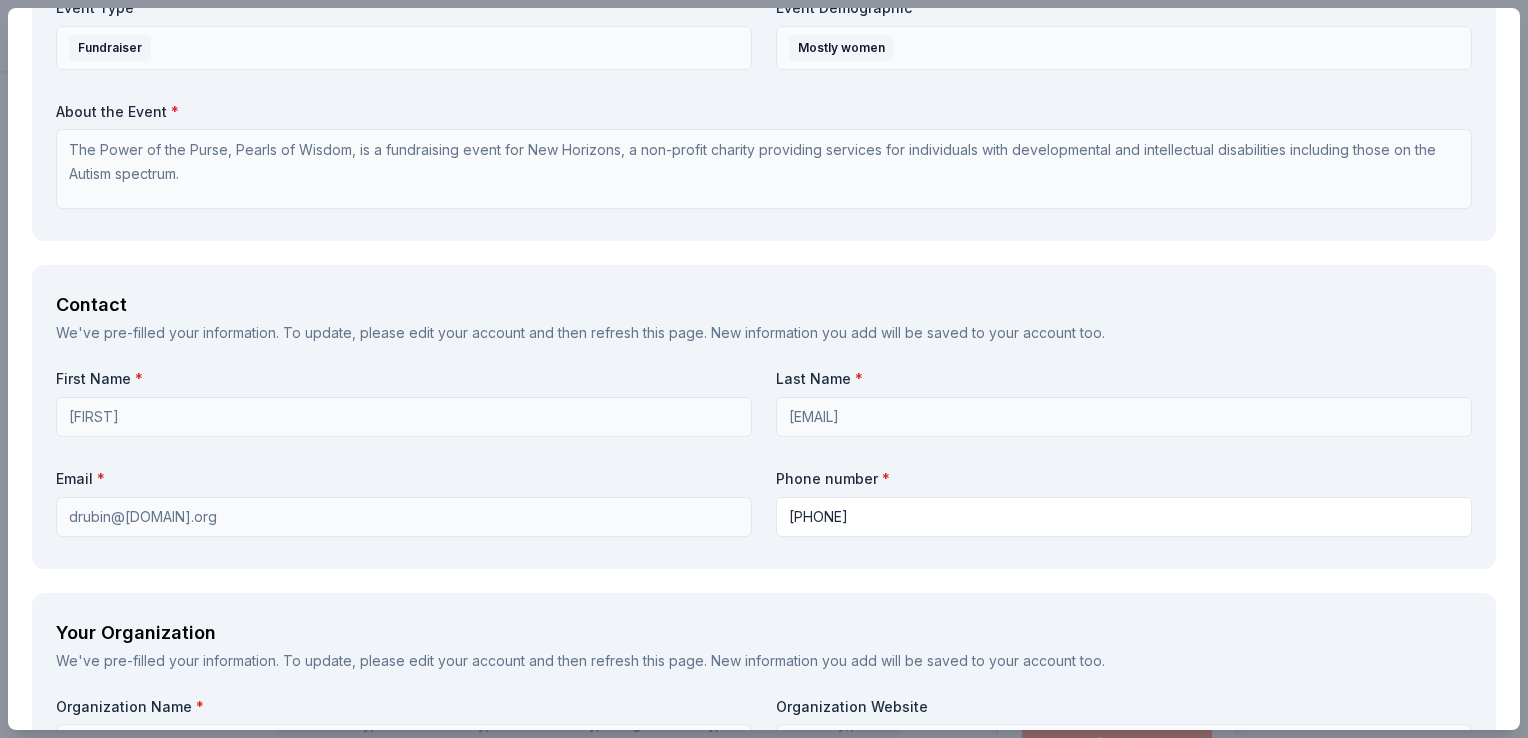 click on "Email * [EMAIL]" at bounding box center (404, 503) 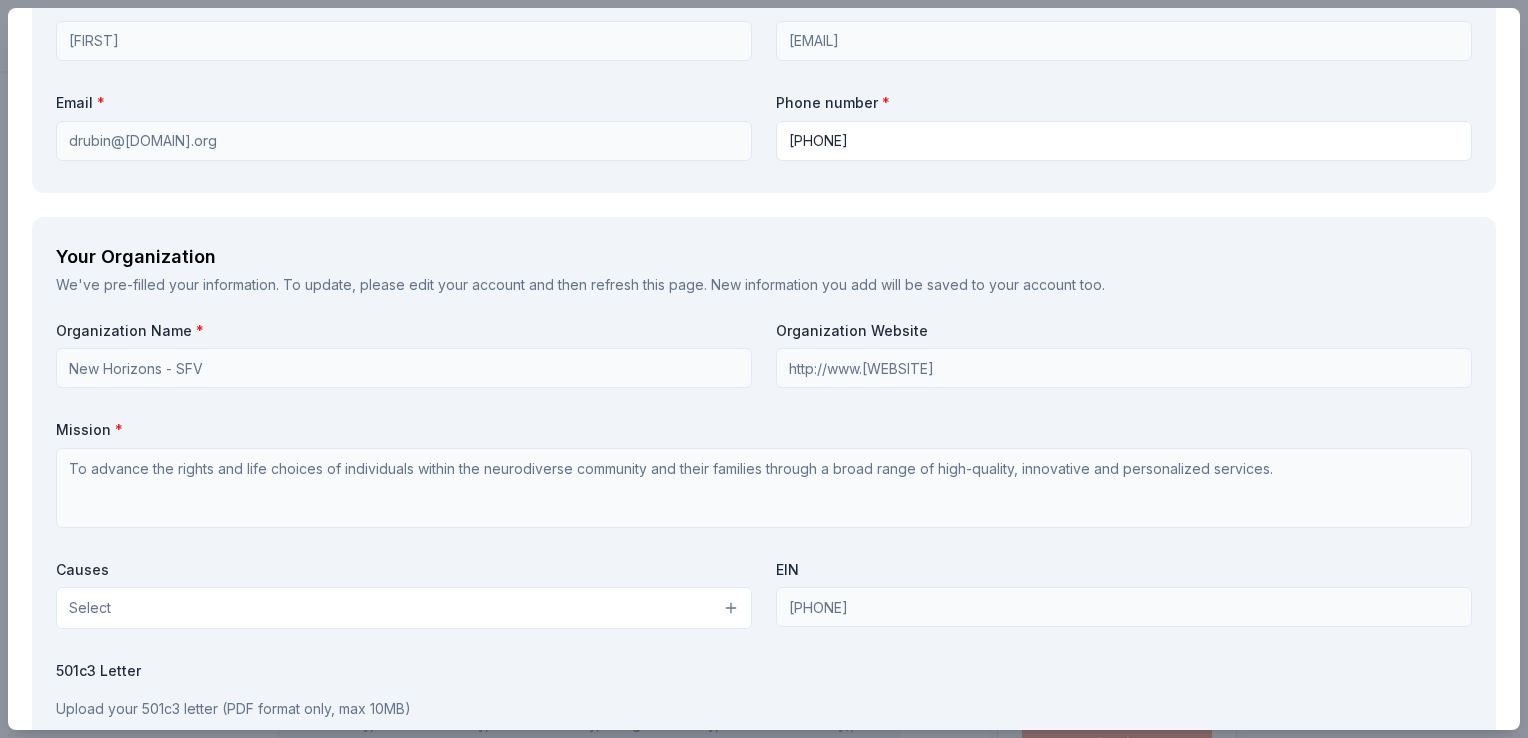 scroll, scrollTop: 1500, scrollLeft: 0, axis: vertical 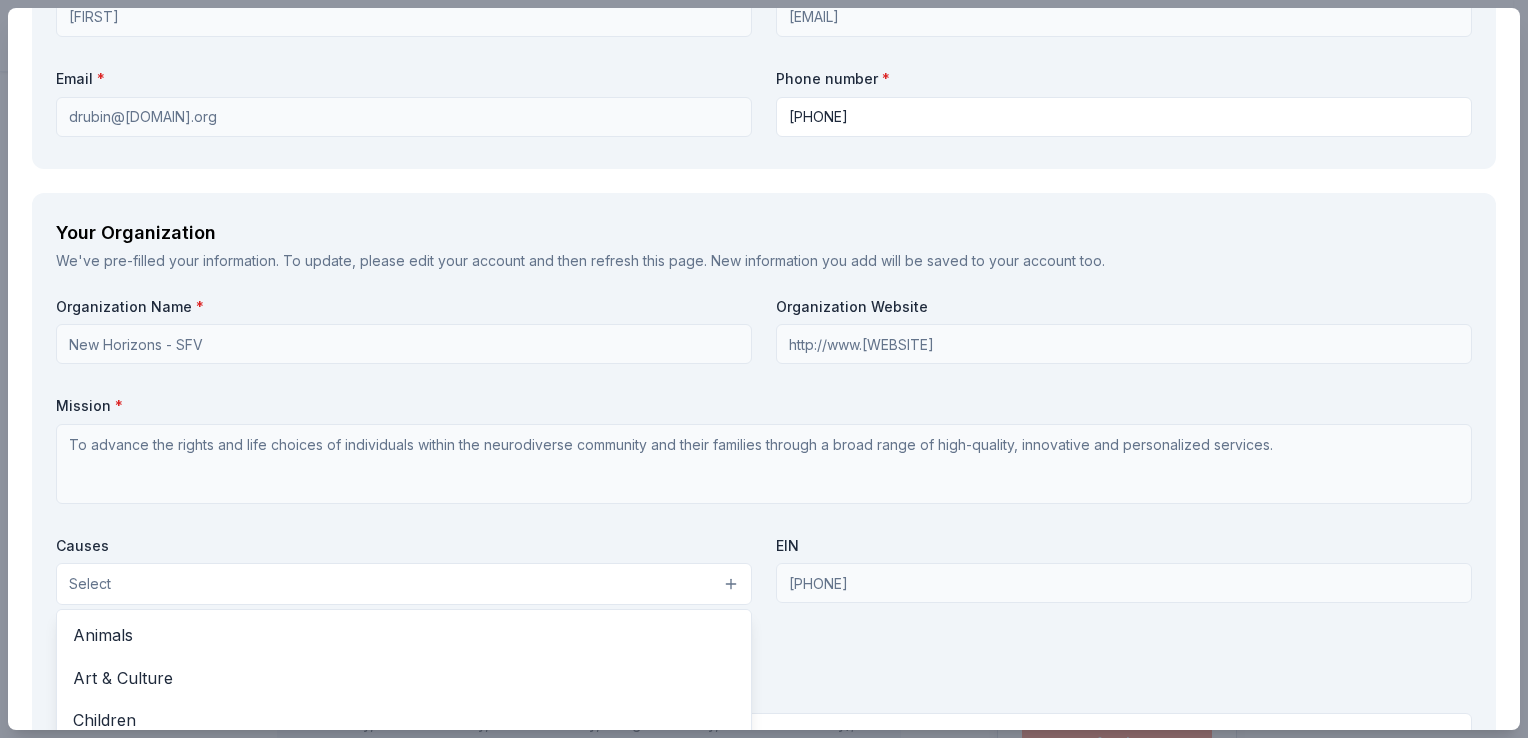 click on "Select" at bounding box center (404, 584) 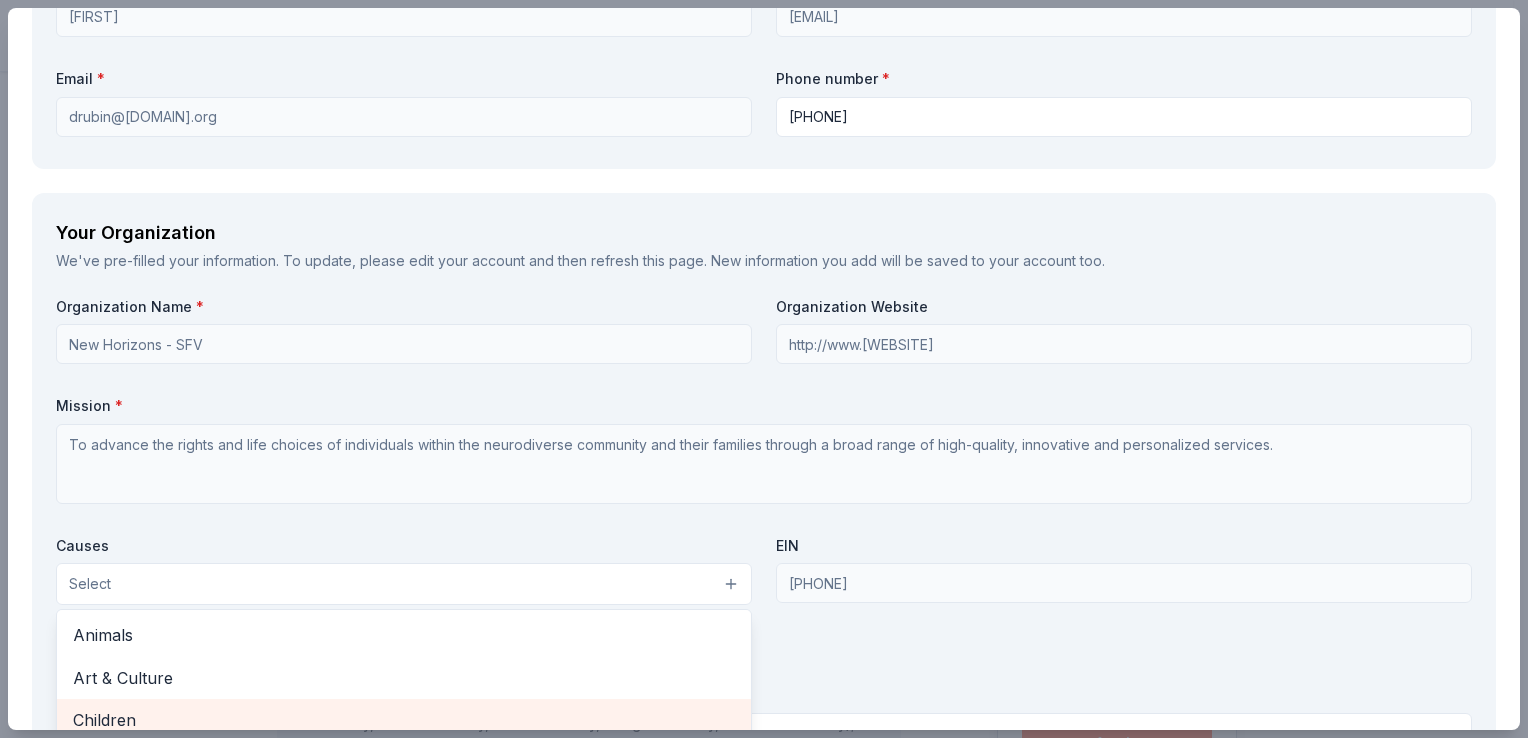 click on "Children" at bounding box center [404, 720] 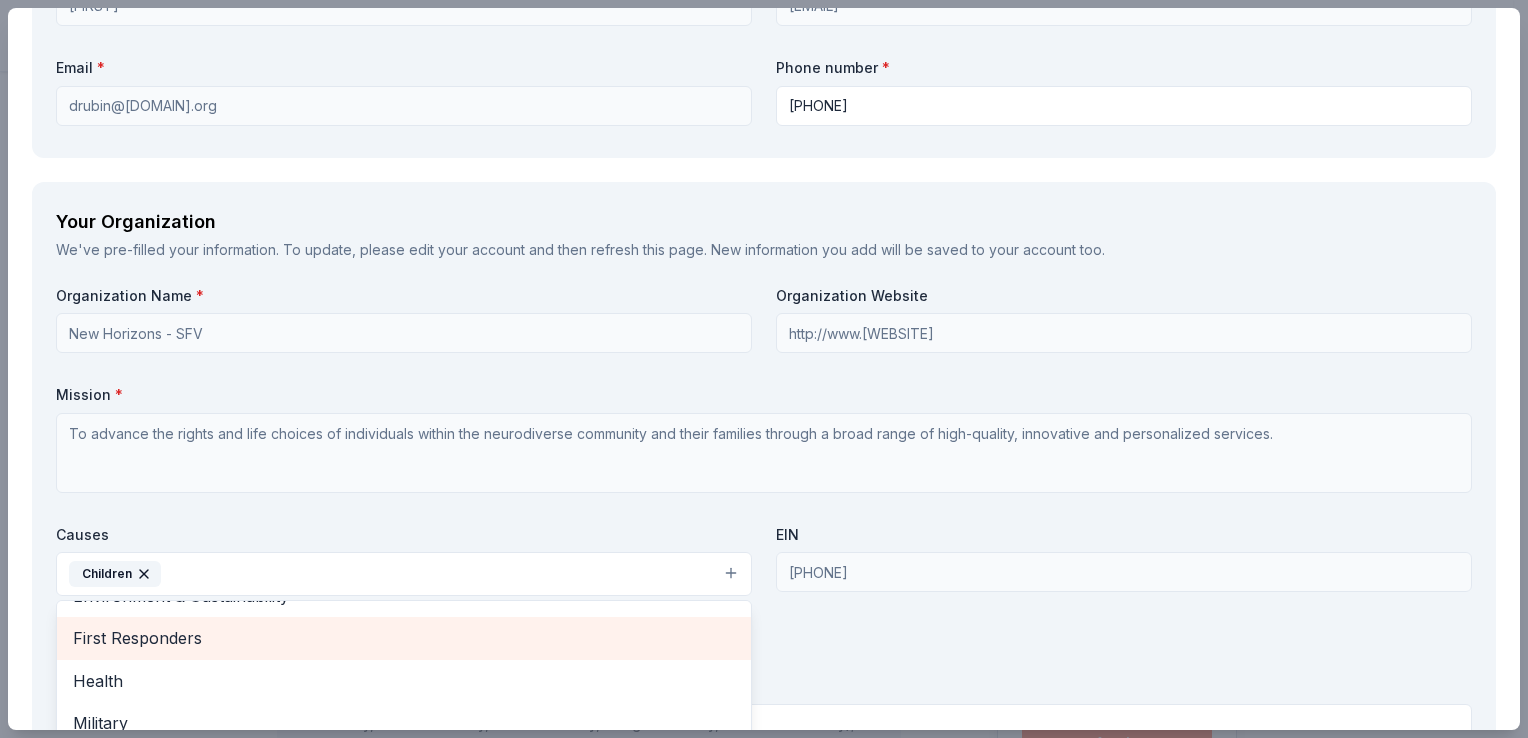 scroll, scrollTop: 236, scrollLeft: 0, axis: vertical 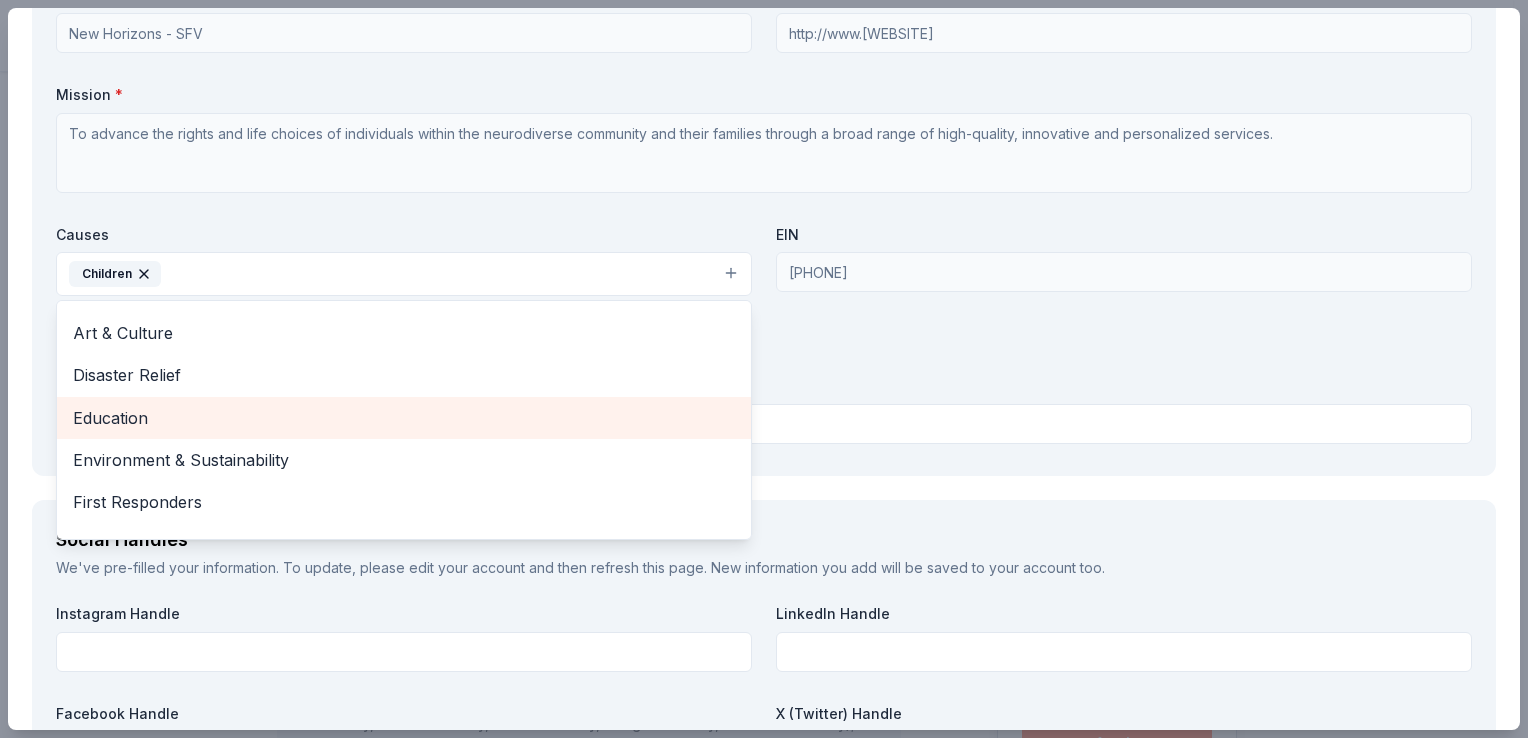 click on "Education" at bounding box center [404, 418] 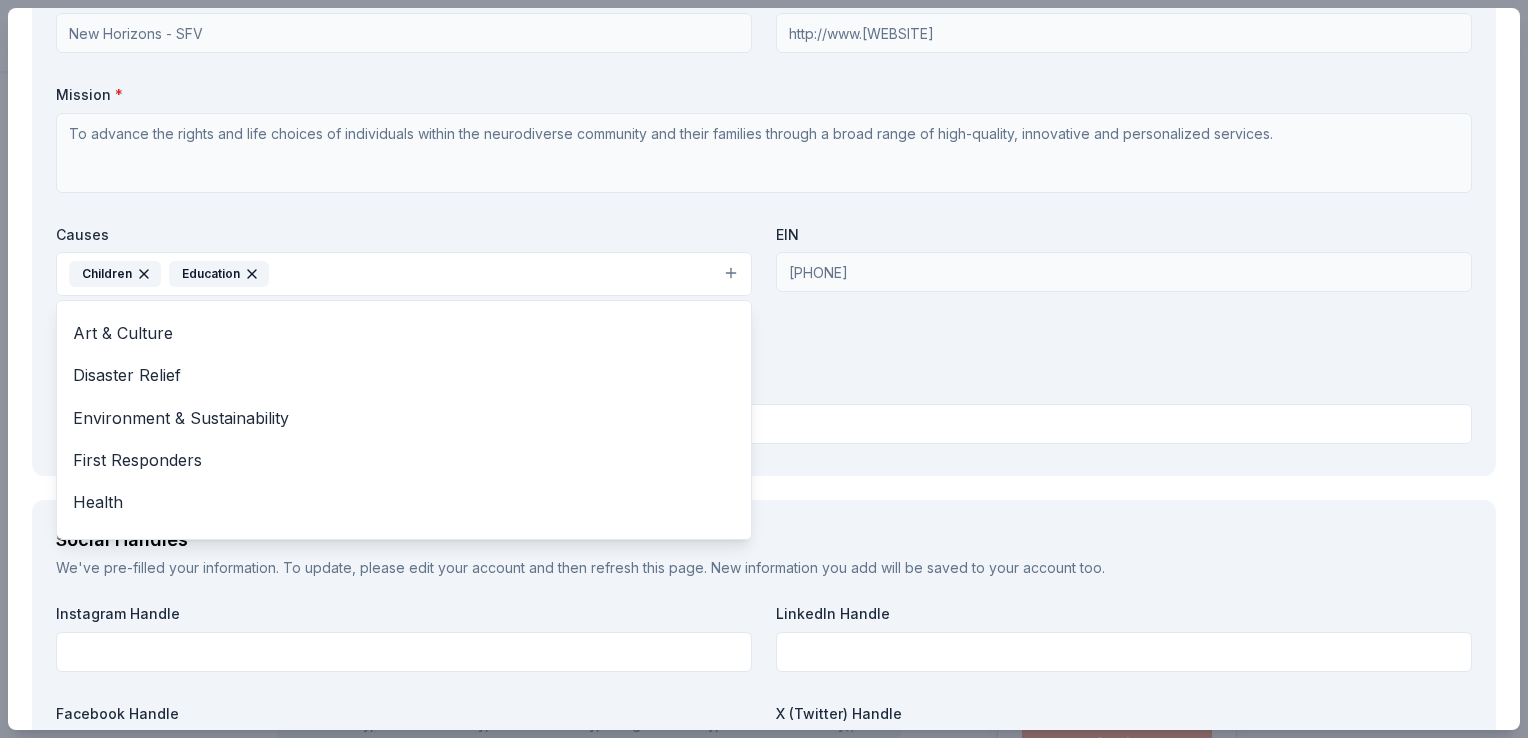 click on "Request What are you requesting? * One $200 gift card One $200 gift card How many are you requesting? * 2 How will the product be used? * Silent auction Silent auction Live auction Raffle / Door prize Swag bag for attendees Food and beverage for attendees Other Why are you interested in a donation from CookinGenie? * We are always looking for unique experiences for our guests. How would our brand be promoted? * We would promote with signage at the event, eblasts on social media and to our database of more than 5000 constituents. We also send out shout-outs through all our social media highlighting donations we receive. Event Details We've pre-filled information from your event. To update, please edit your event and then refresh this page. New information you add will be saved to your event too. Event Name * 4th Annual Power of the Purse, Pearls of Wisdom Event Website newhorizons-sfv.org Number of Attendees * 200 Event Date * 11/15/2025 Event Zipcode * 91343 Event Type * Fundraiser Event Demographic * Contact" at bounding box center [764, -274] 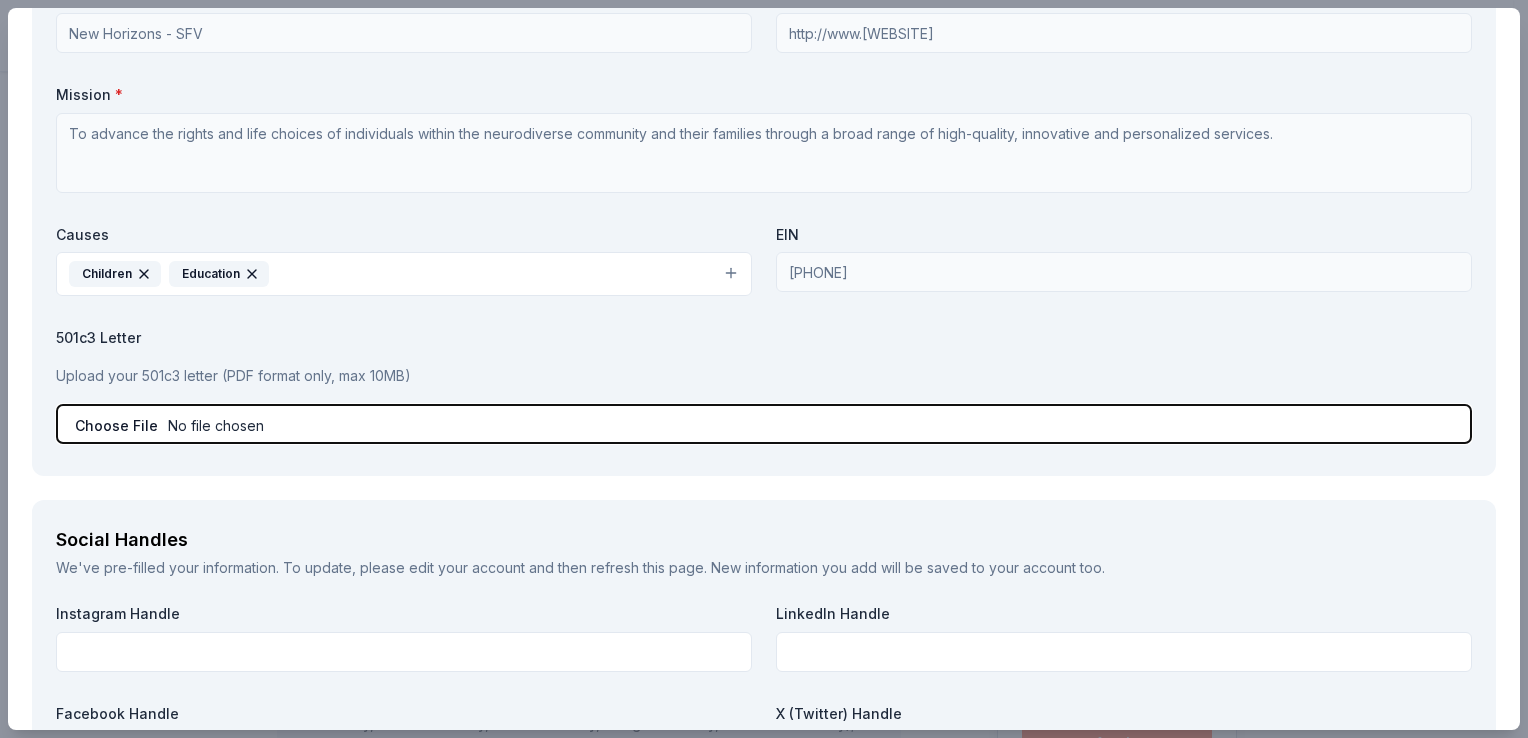 click at bounding box center (764, 424) 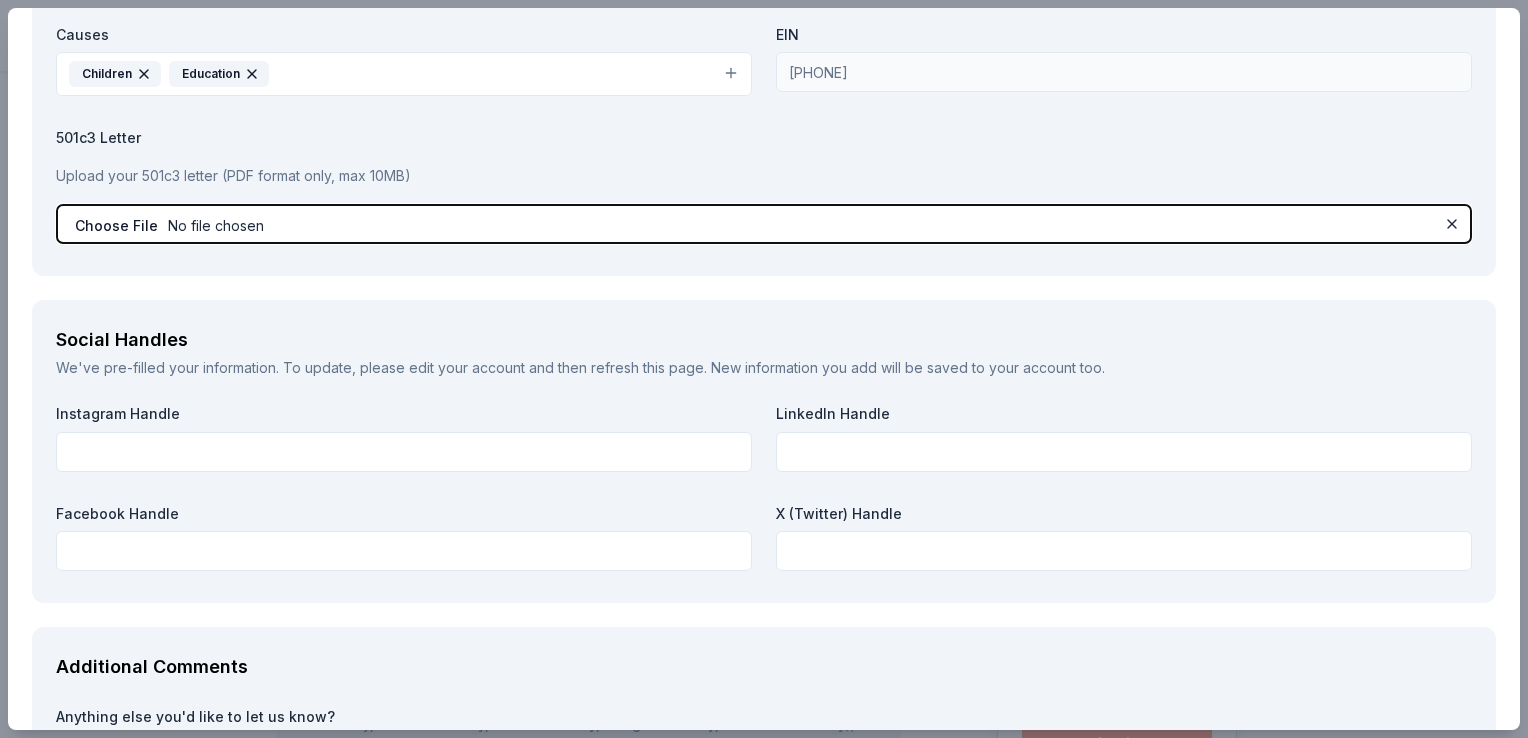scroll, scrollTop: 2211, scrollLeft: 0, axis: vertical 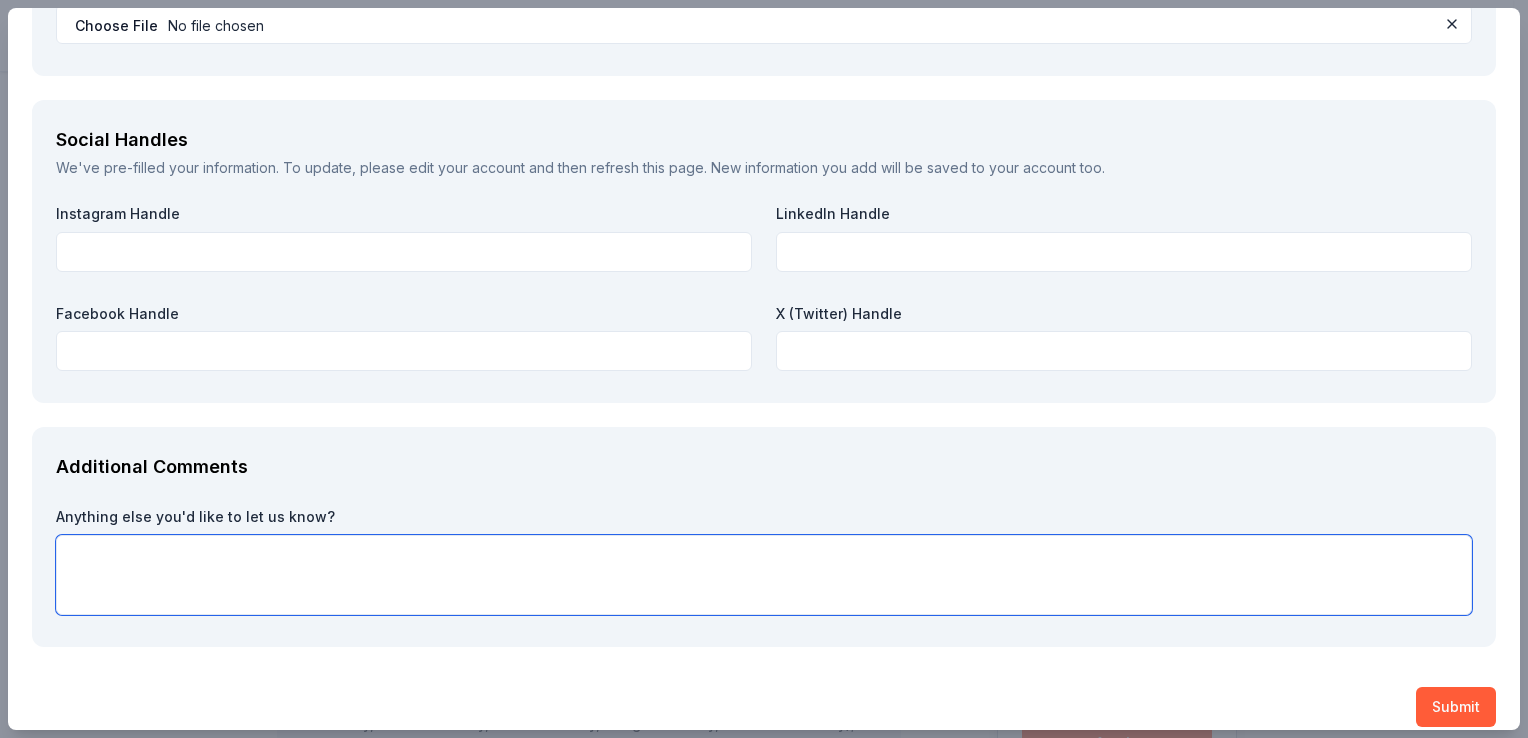 click at bounding box center [764, 575] 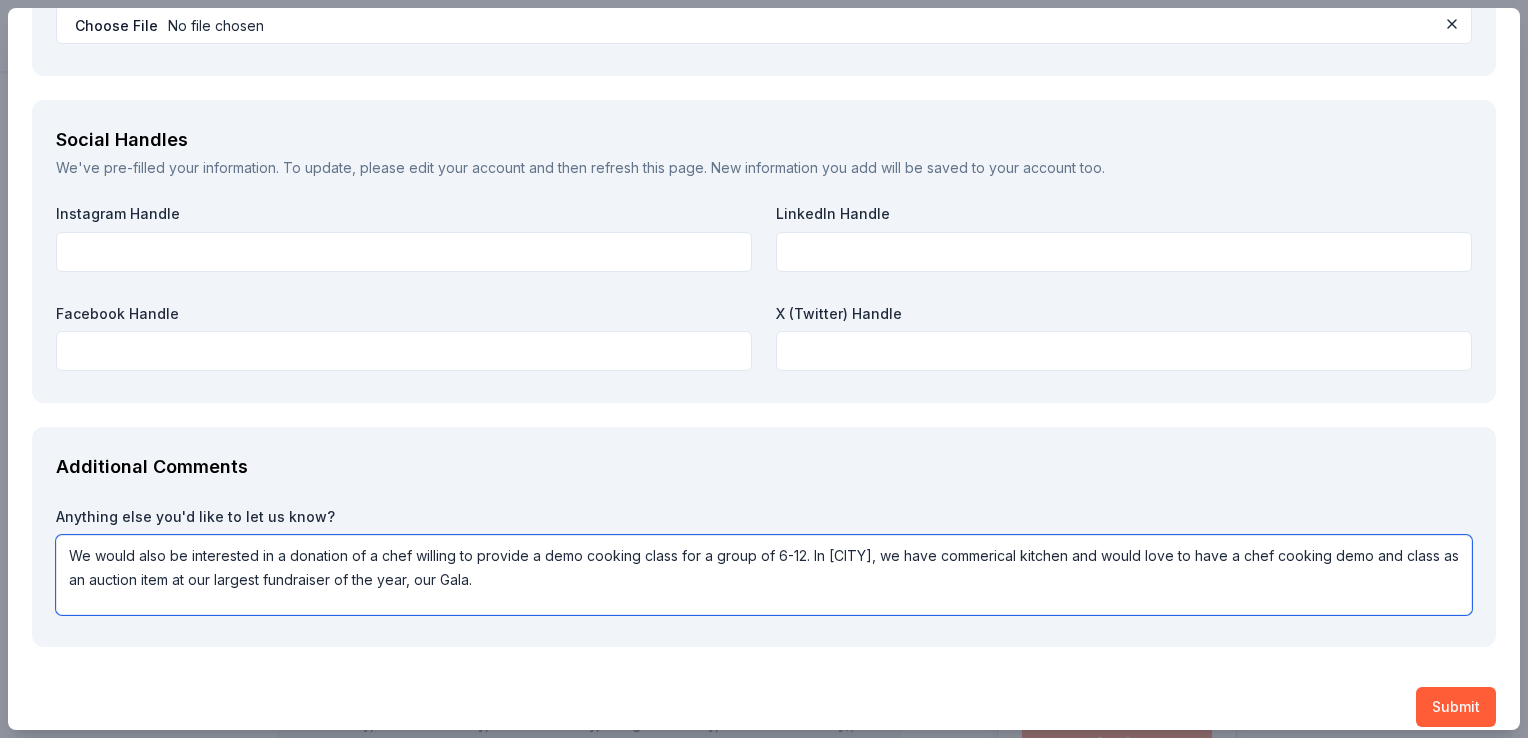 click on "We would also be interested in a donation of a chef willing to provide a demo cooking class for a group of 6-12. In [CITY], we have commerical kitchen and would love to have a chef cooking demo and class as an auction item at our largest fundraiser of the year, our Gala." at bounding box center (764, 575) 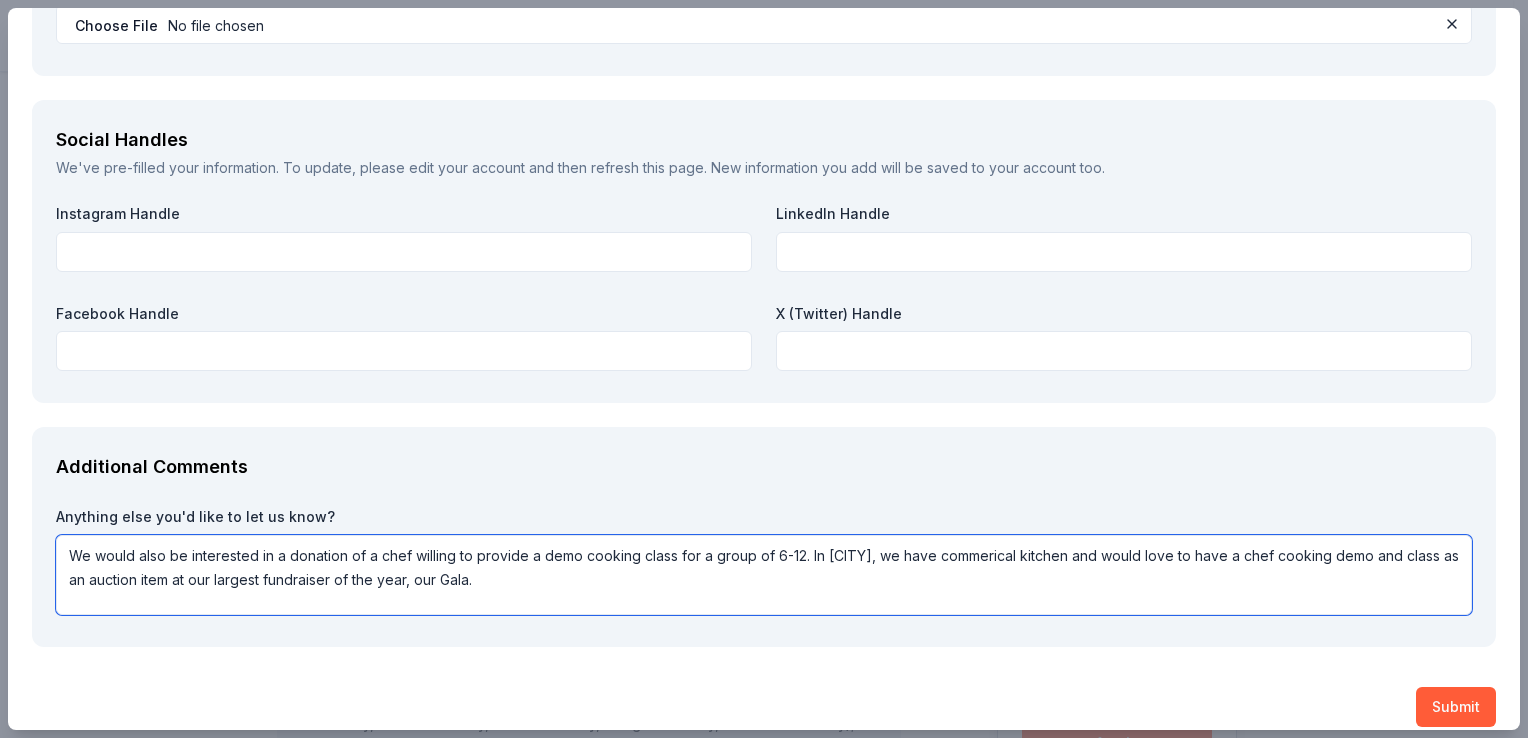 drag, startPoint x: 960, startPoint y: 557, endPoint x: 934, endPoint y: 584, distance: 37.48333 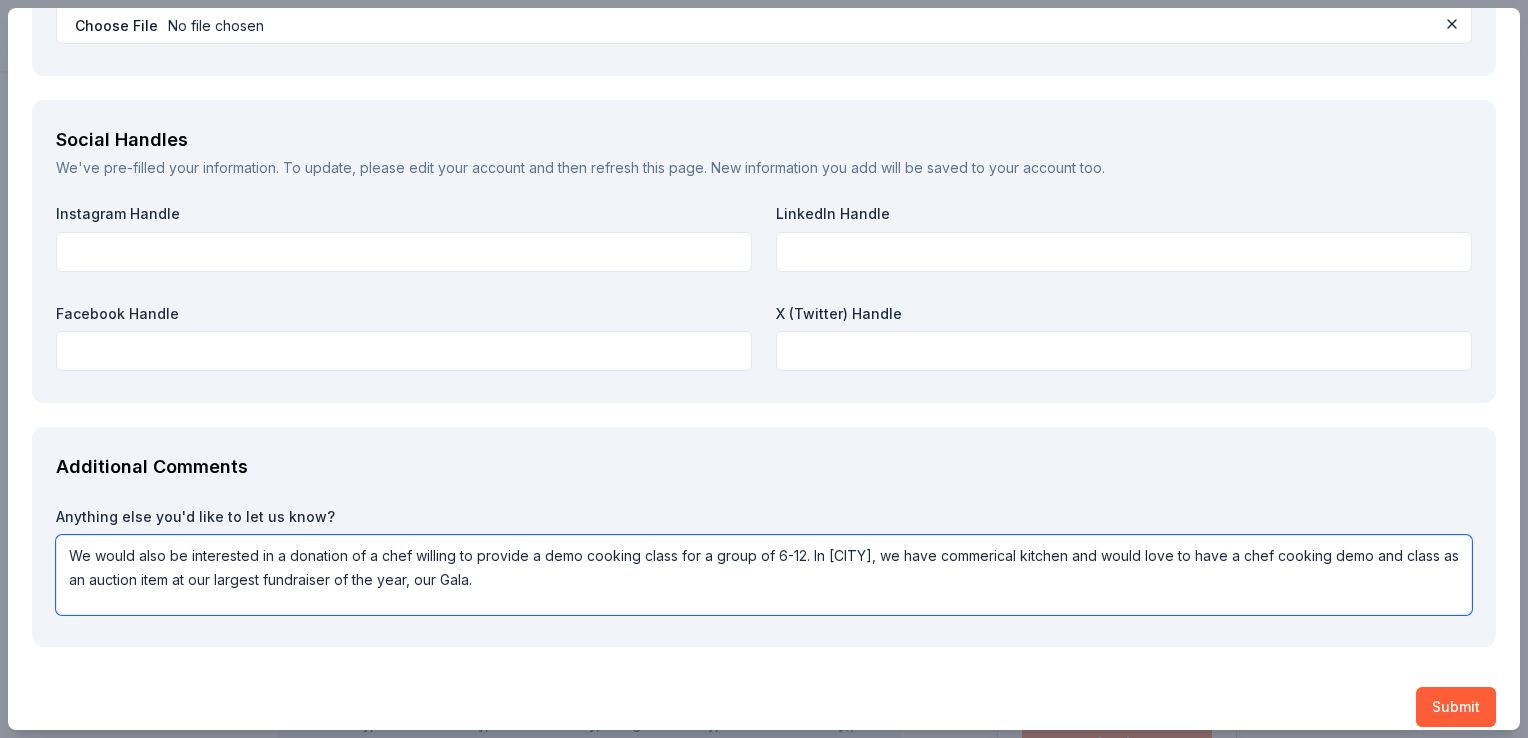 click on "We would also be interested in a donation of a chef willing to provide a demo cooking class for a group of 6-12. In [CITY], we have commerical kitchen and would love to have a chef cooking demo and class as an auction item at our largest fundraiser of the year, our Gala." at bounding box center (764, 575) 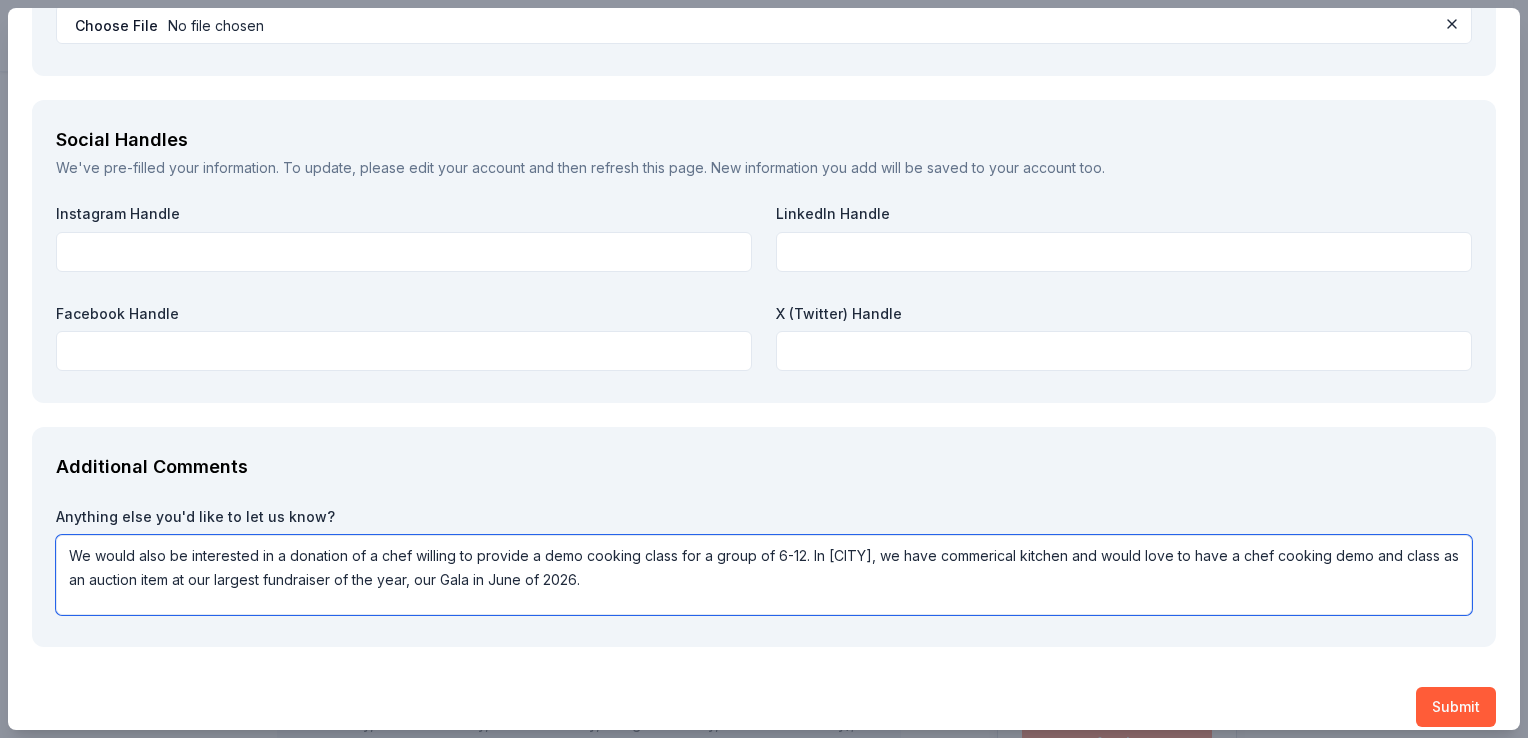 type on "We would also be interested in a donation of a chef willing to provide a demo cooking class for a group of 6-12. In [CITY], we have commerical kitchen and would love to have a chef cooking demo and class as an auction item at our largest fundraiser of the year, our Gala in June of 2026." 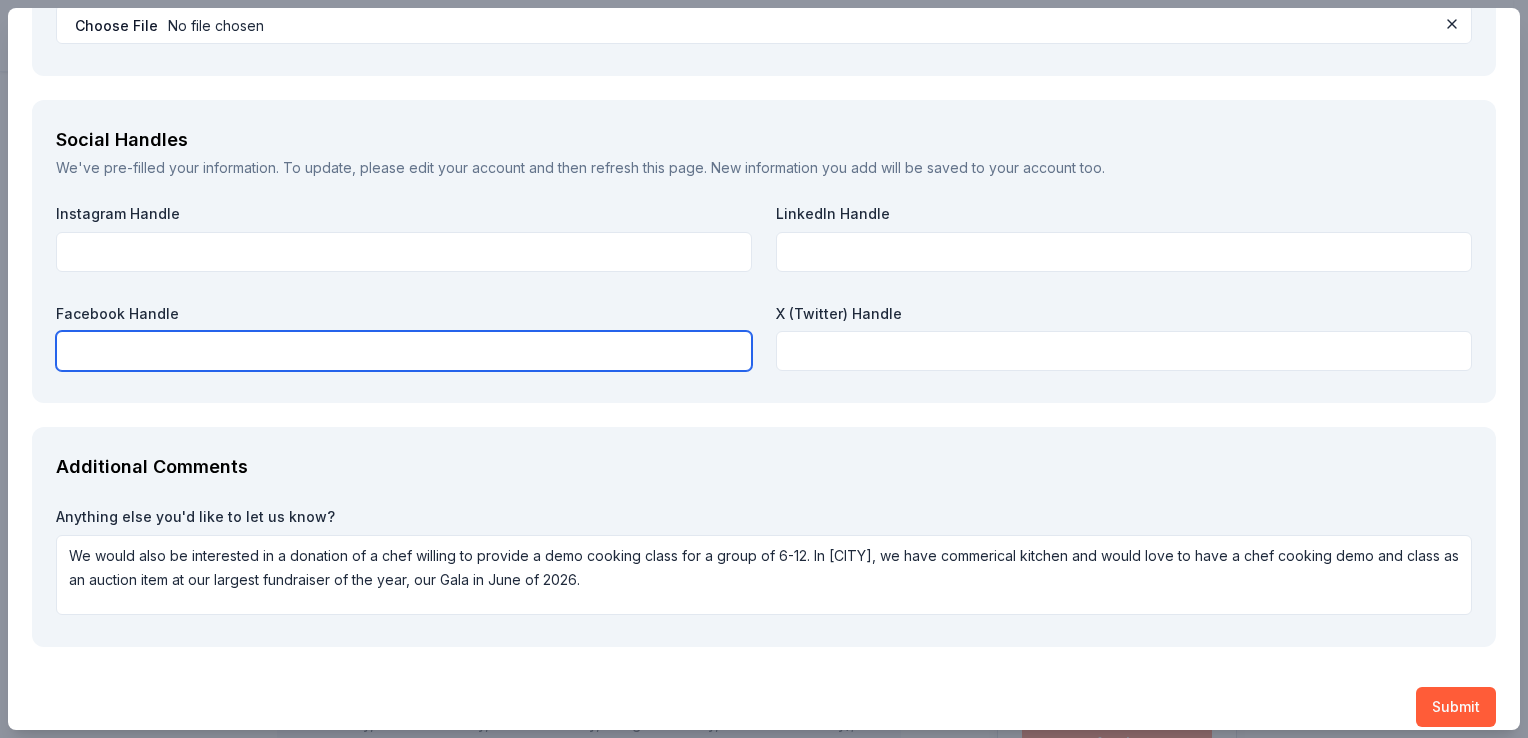 click at bounding box center [404, 351] 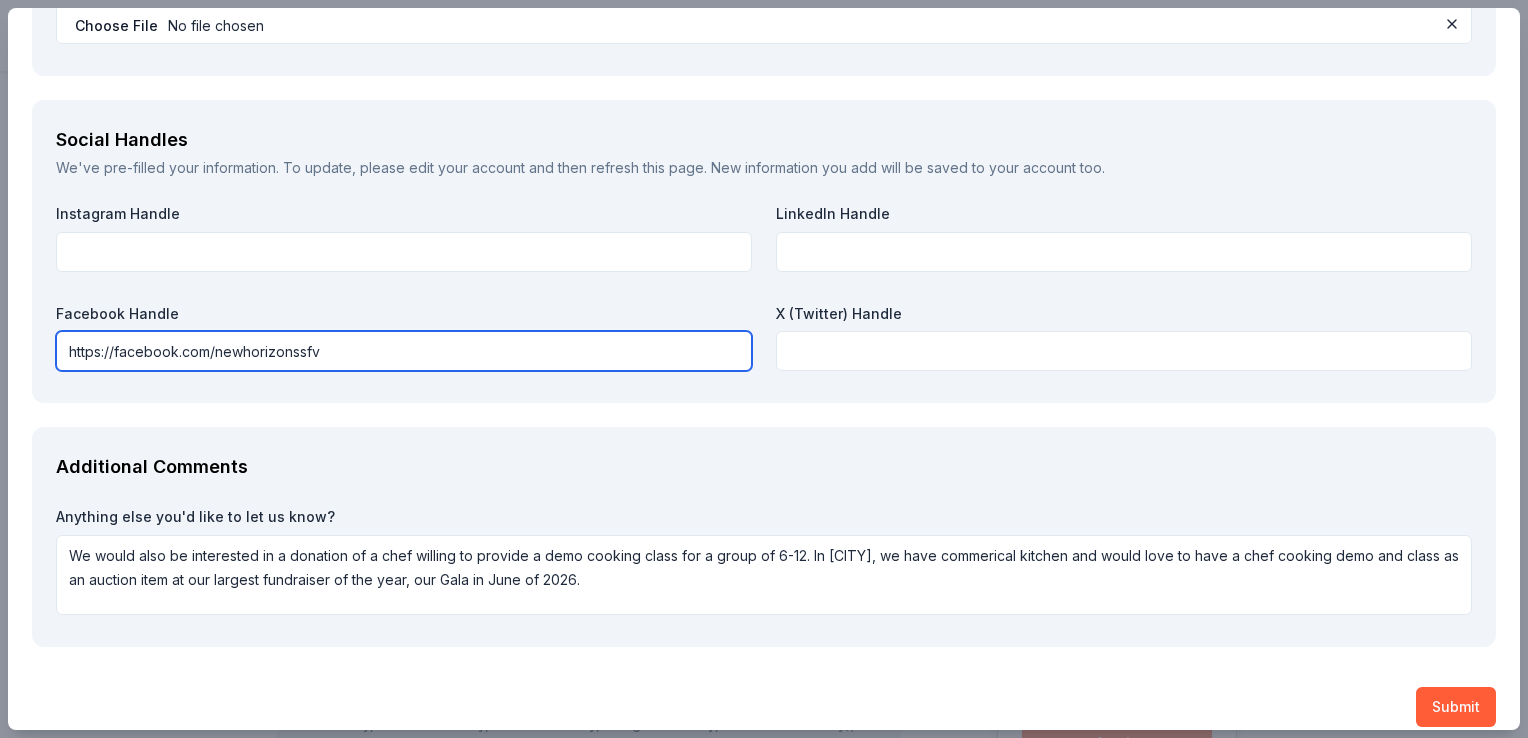 type on "https://facebook.com/newhorizonssfv" 